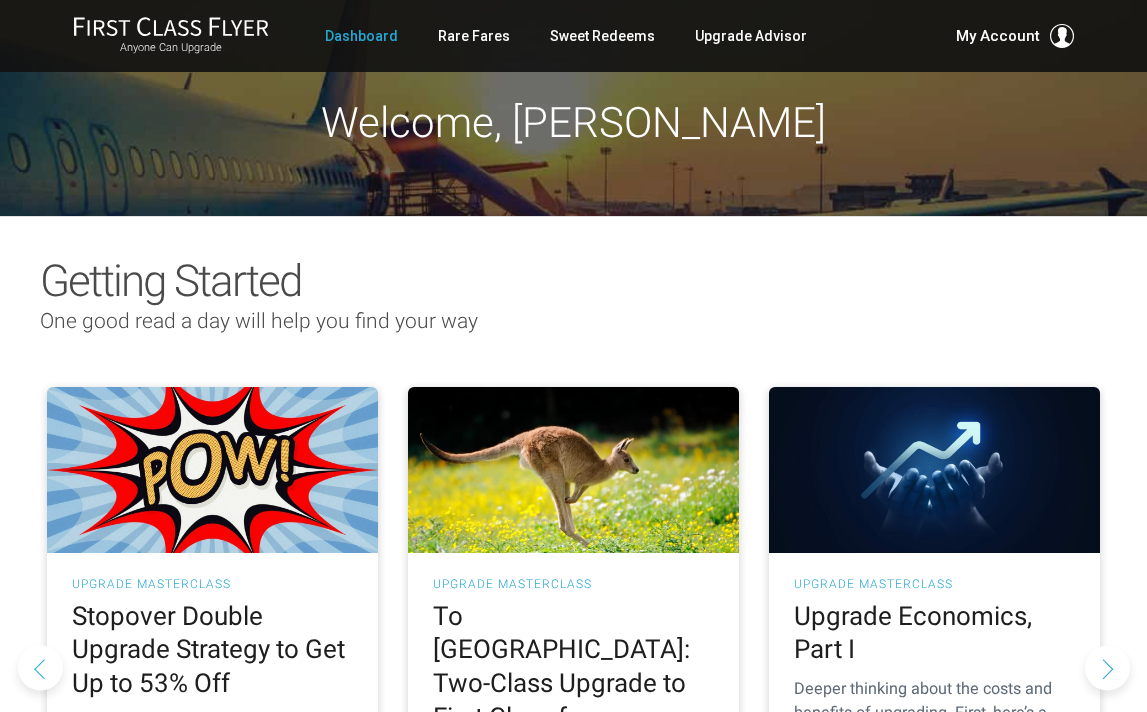 scroll, scrollTop: 0, scrollLeft: 0, axis: both 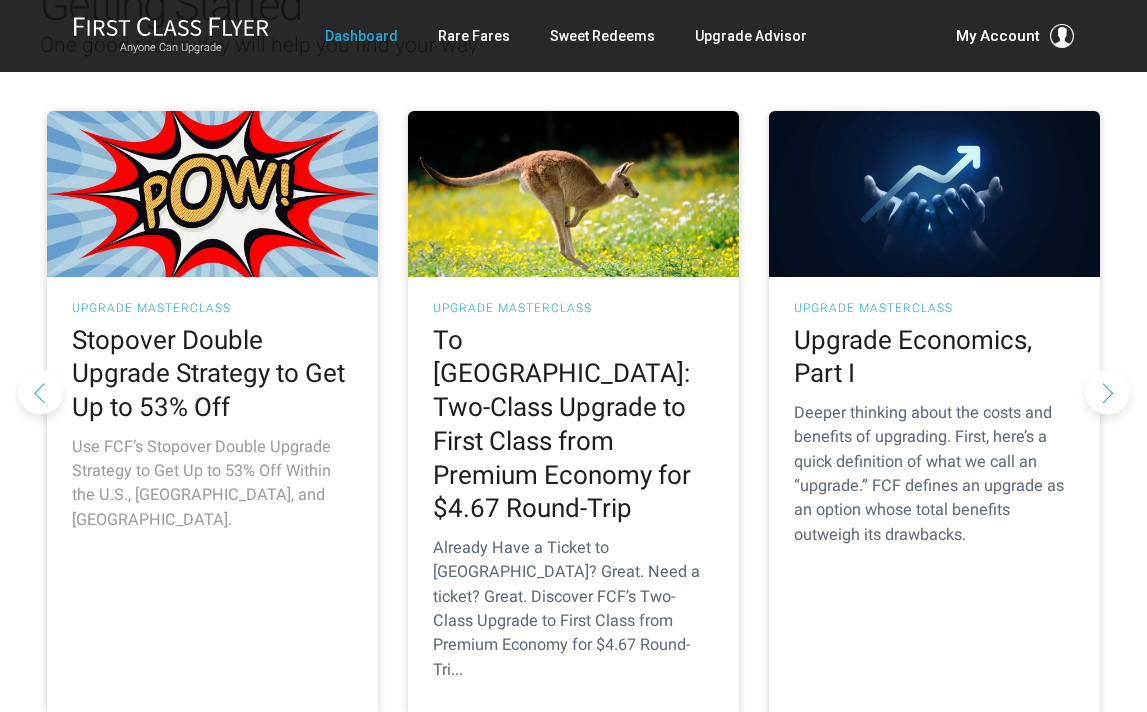 click on "UPGRADE MASTERCLASS   Stopover Double Upgrade Strategy to Get Up to 53% Off   Use FCF’s Stopover Double Upgrade Strategy to Get Up to 53% Off Within the U.S., Caribbean, and Mexico." at bounding box center (212, 422) 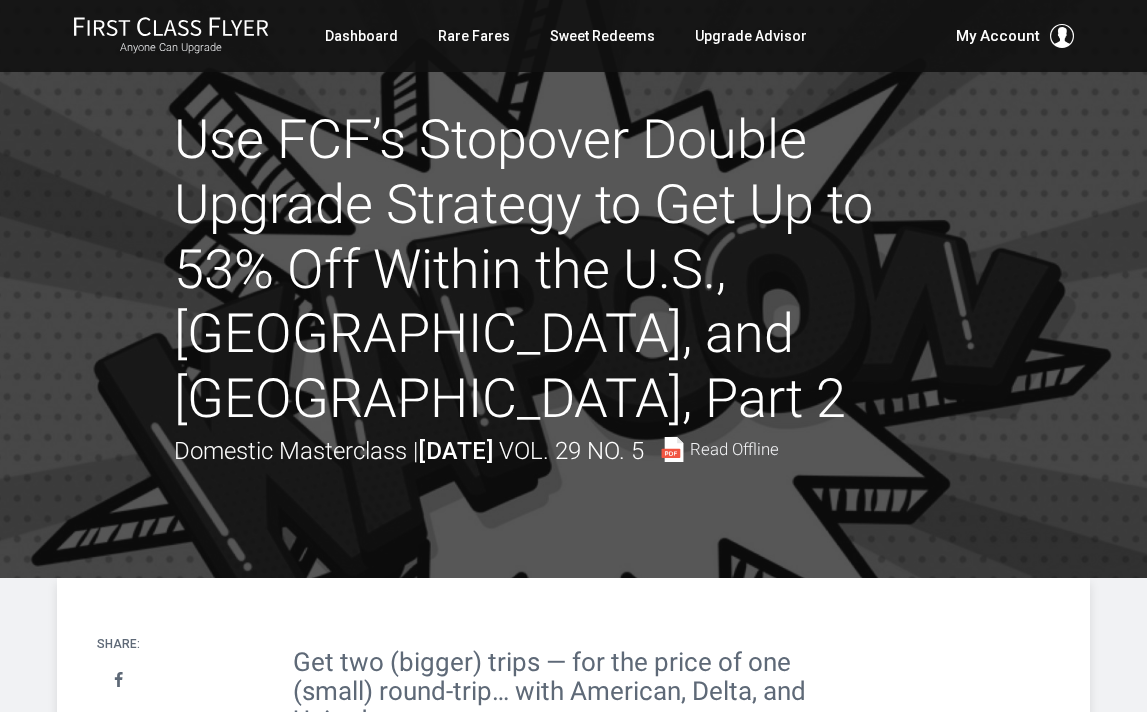 scroll, scrollTop: 0, scrollLeft: 0, axis: both 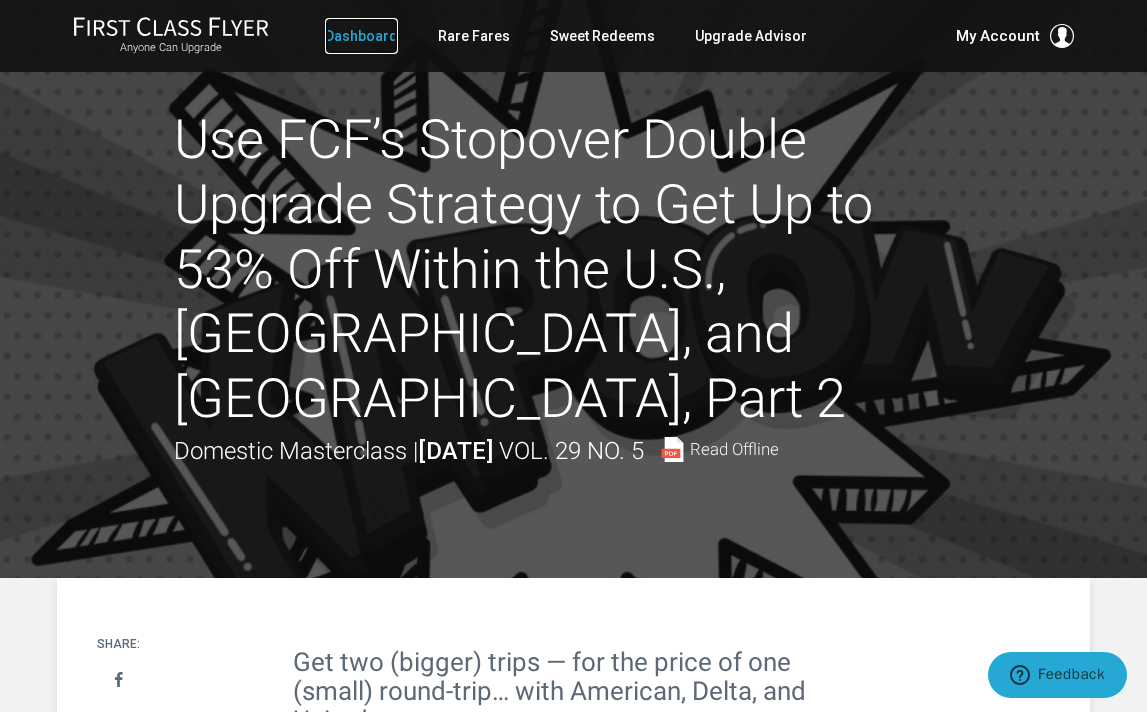 click on "Dashboard" at bounding box center (361, 36) 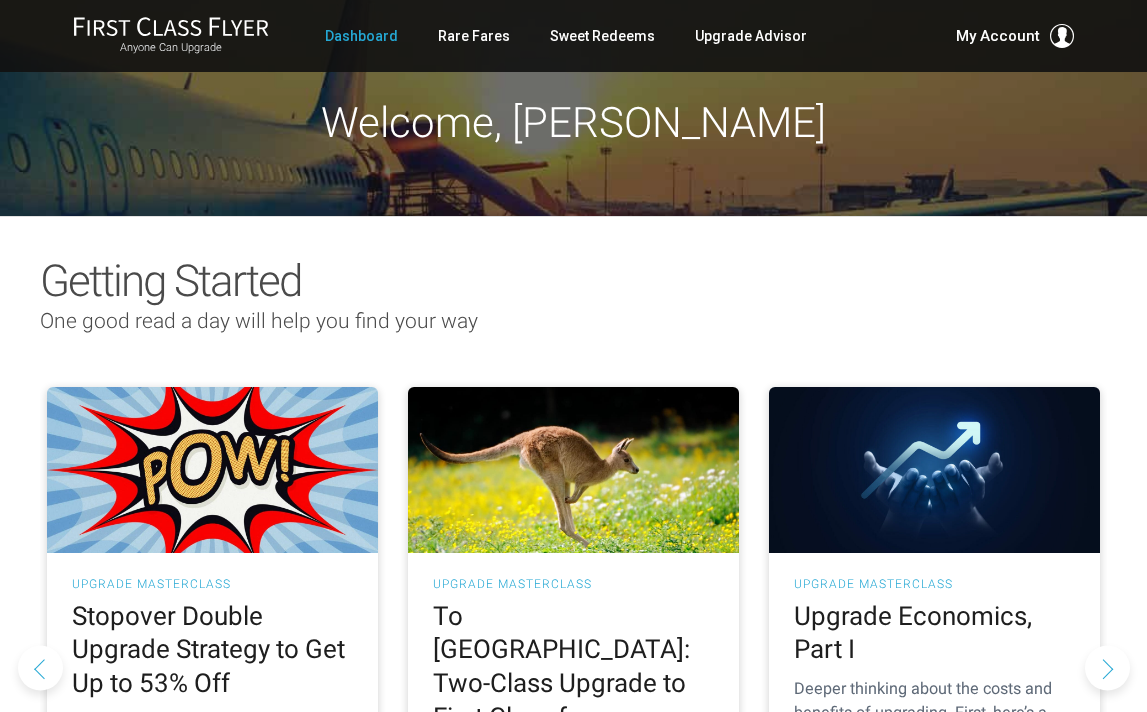 scroll, scrollTop: 0, scrollLeft: 0, axis: both 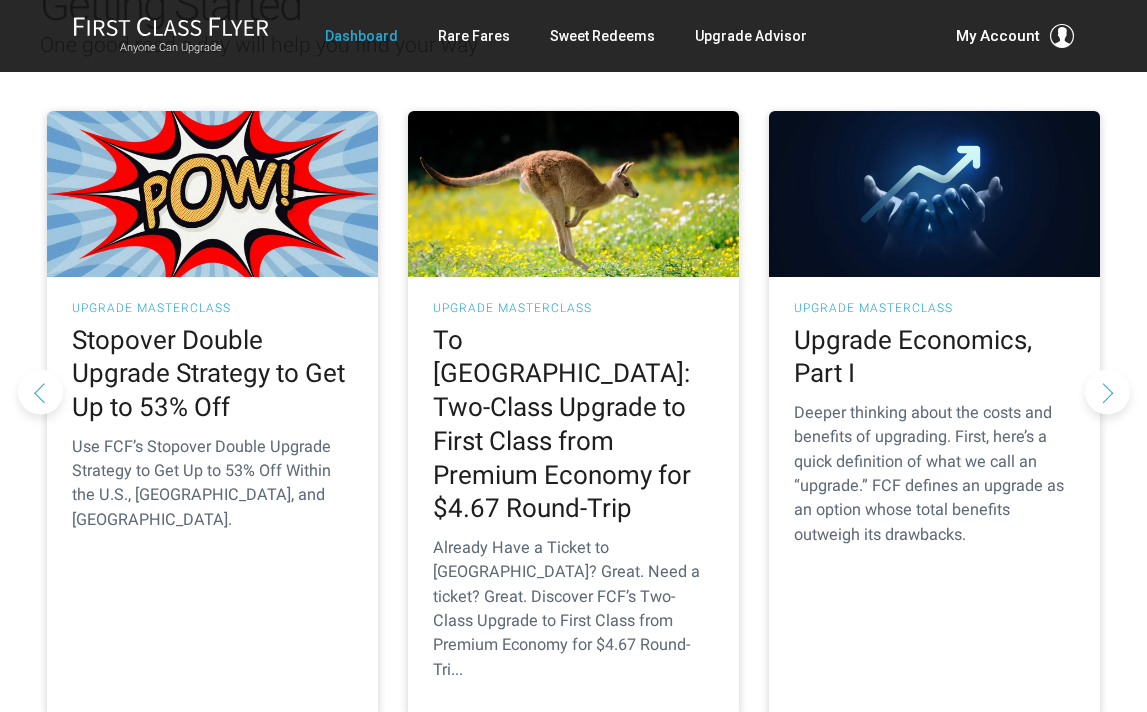 click at bounding box center (1107, 391) 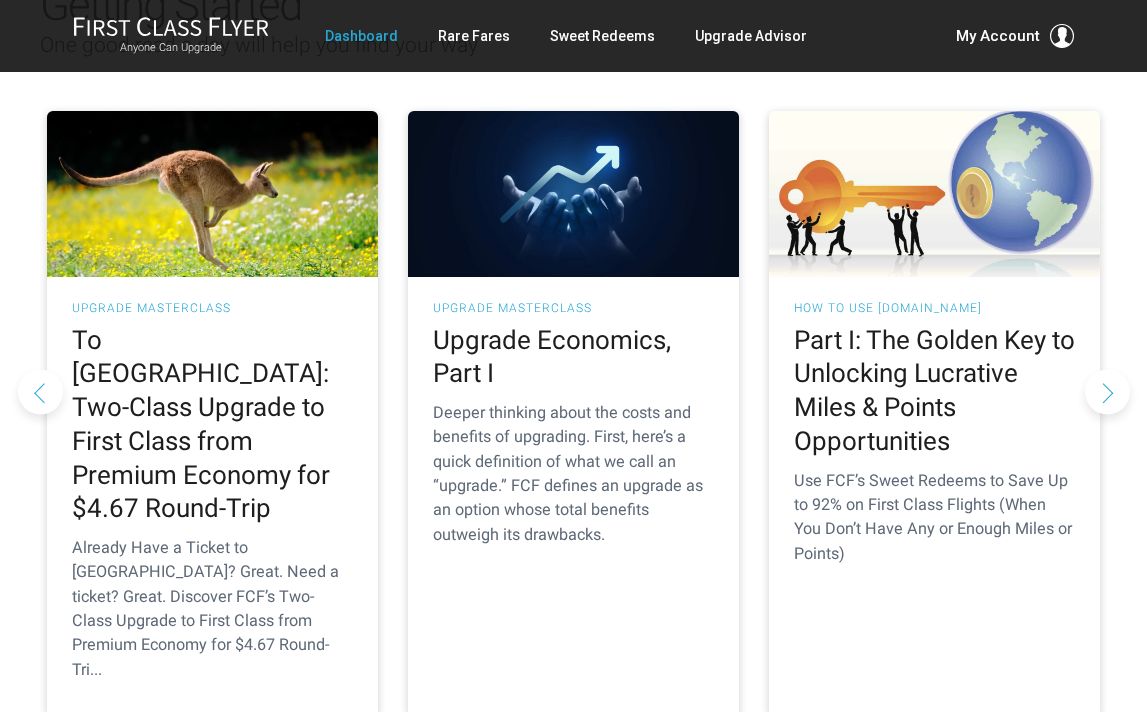 click at bounding box center [1107, 391] 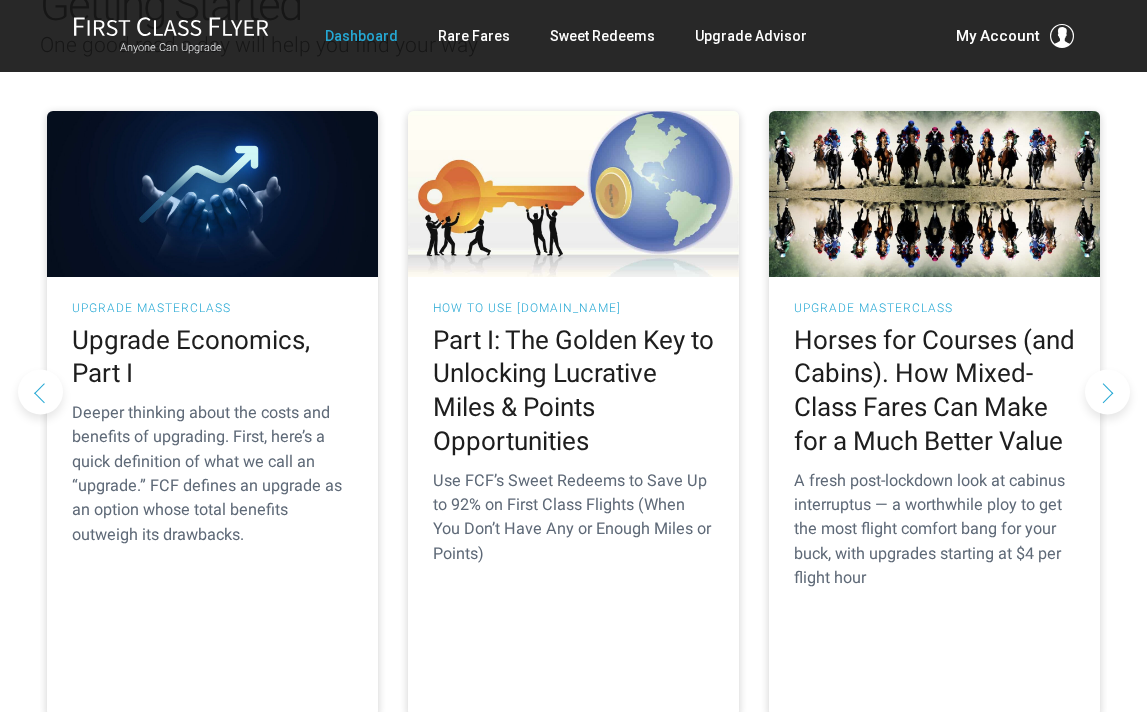 click at bounding box center (1107, 391) 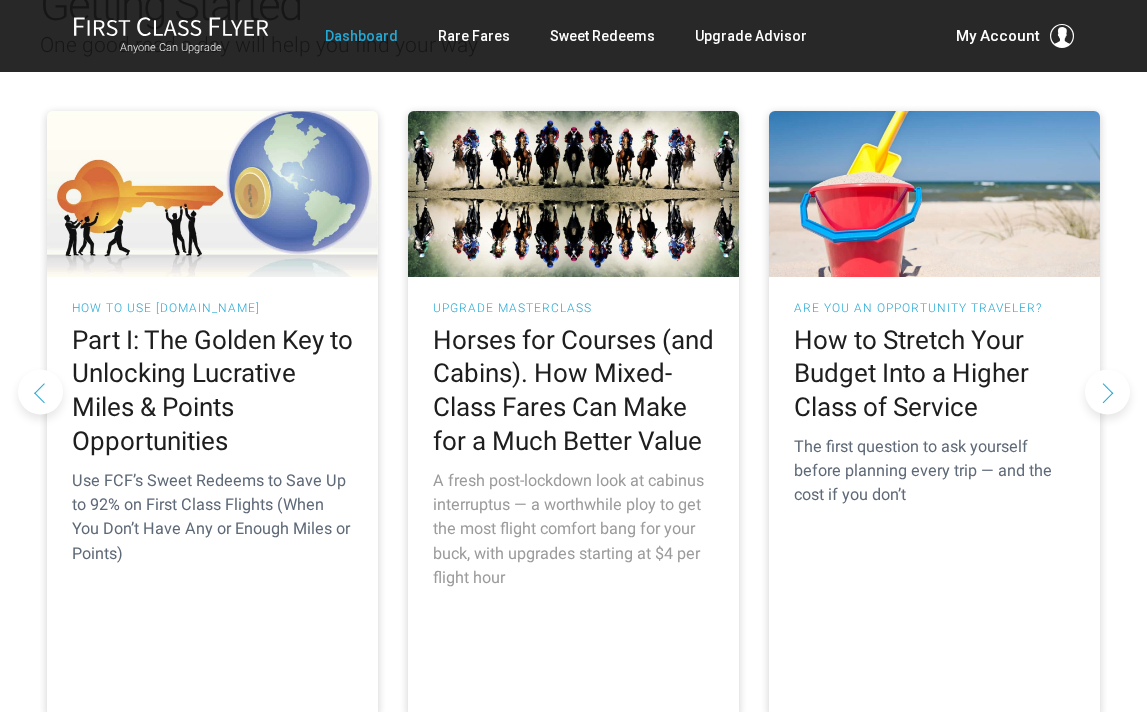 click on "Horses for Courses (and Cabins). How Mixed-Class Fares Can Make for a Much Better Value" at bounding box center (573, 391) 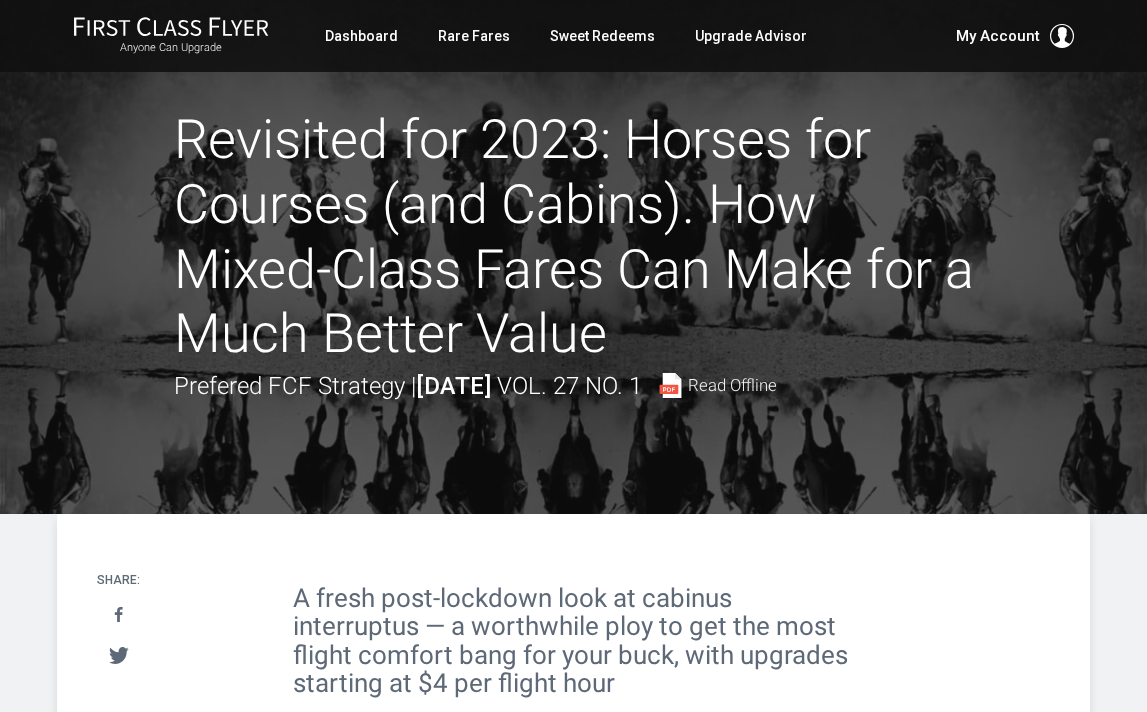 scroll, scrollTop: 0, scrollLeft: 0, axis: both 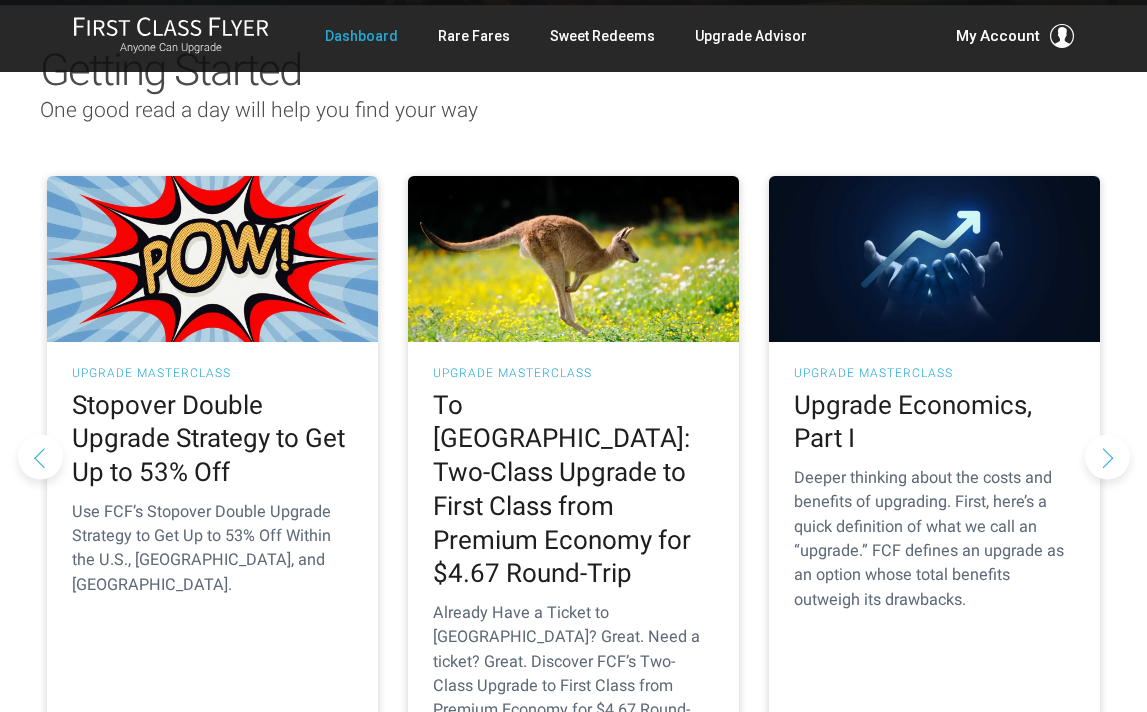click at bounding box center [1107, 456] 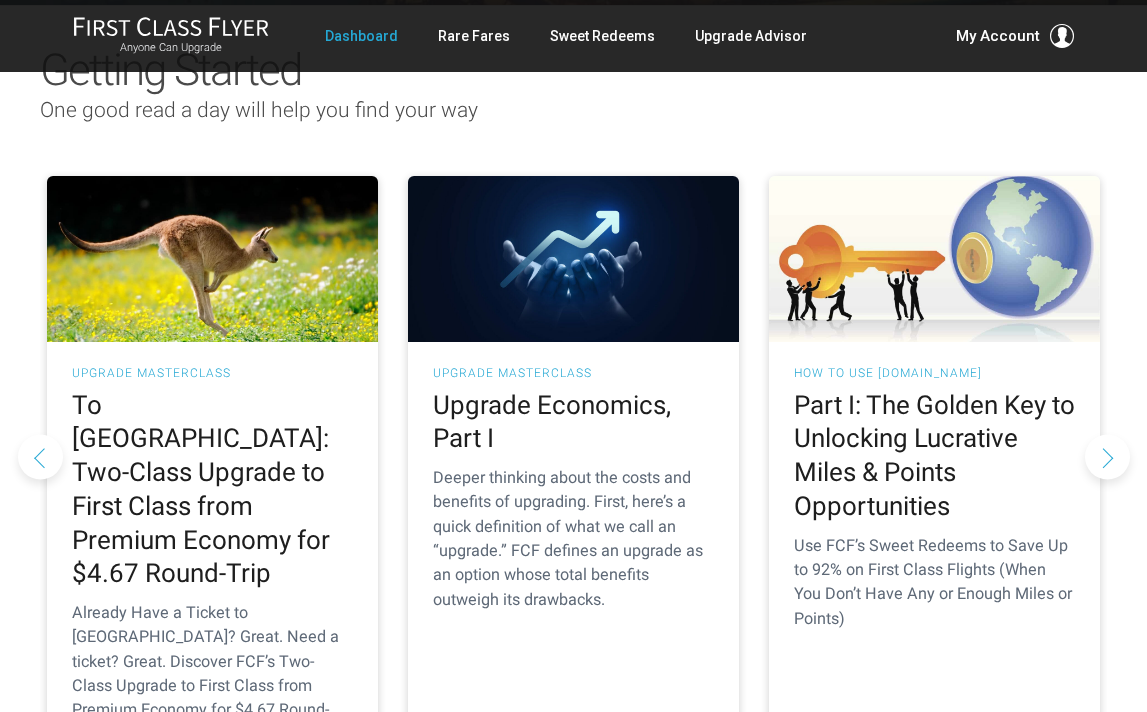 click at bounding box center (1107, 456) 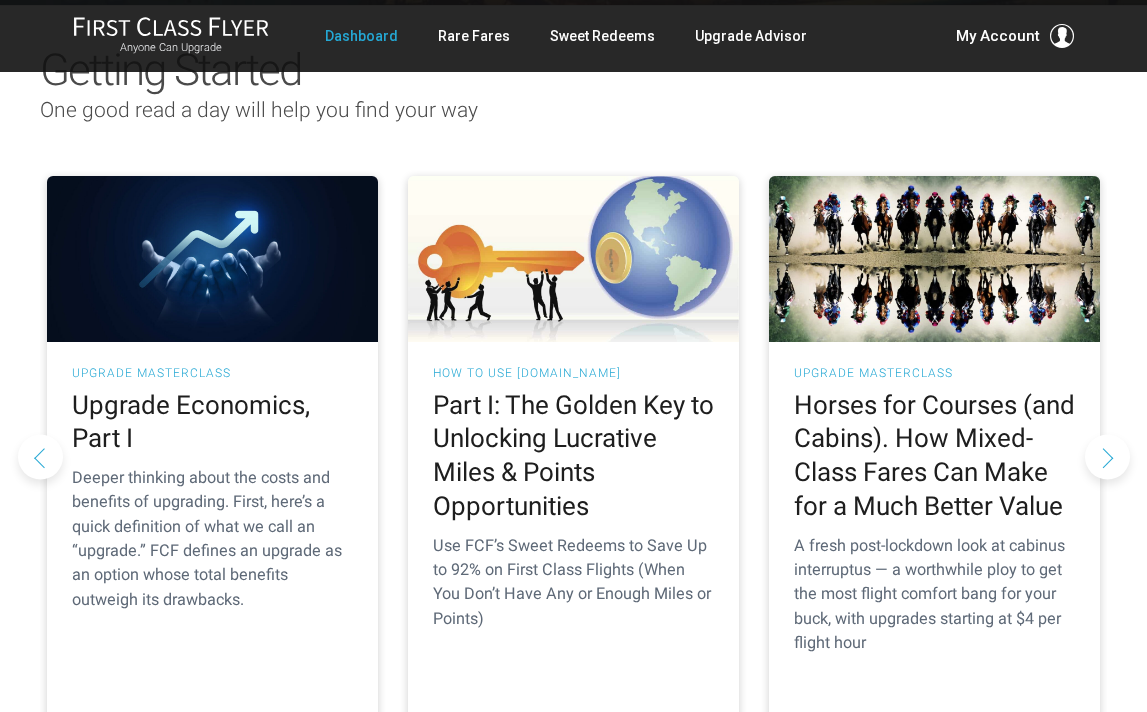 click at bounding box center (1107, 456) 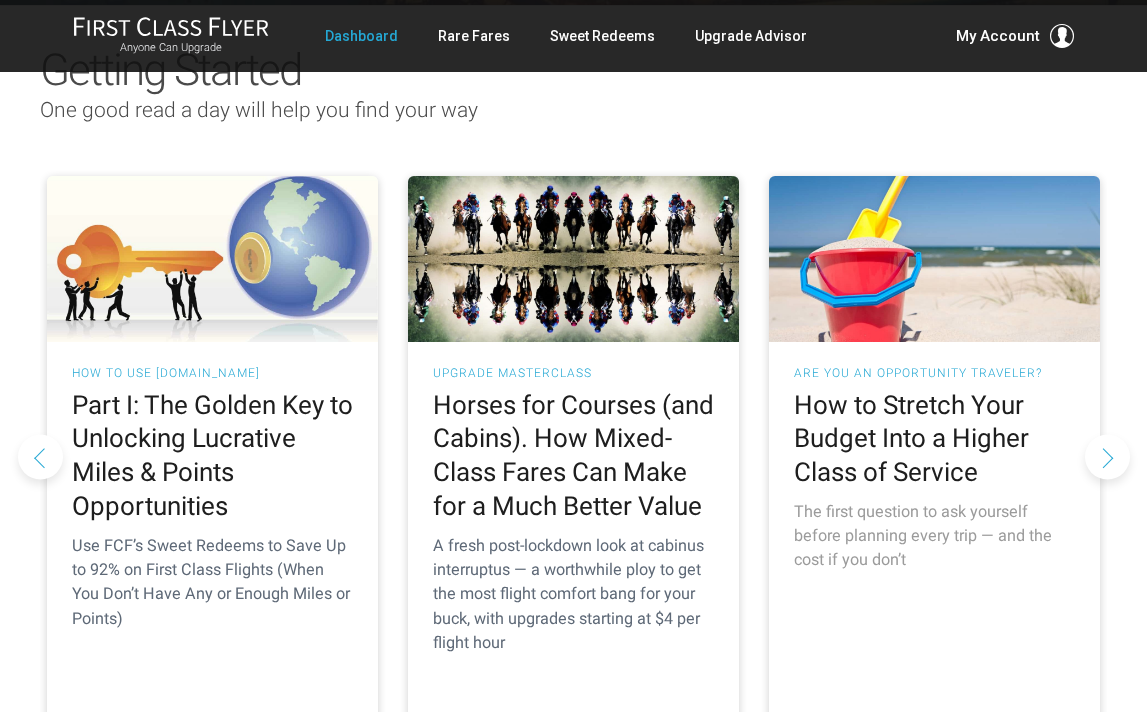 click on "How to Stretch Your Budget Into a Higher Class of Service" at bounding box center [934, 439] 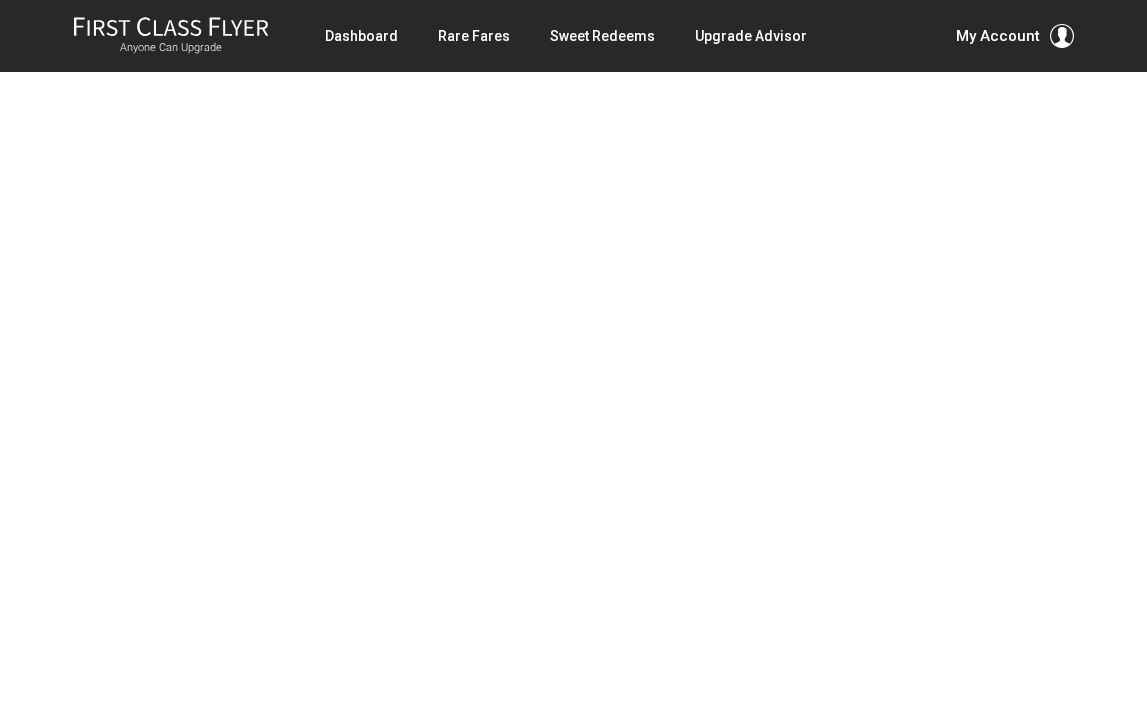 scroll, scrollTop: 0, scrollLeft: 0, axis: both 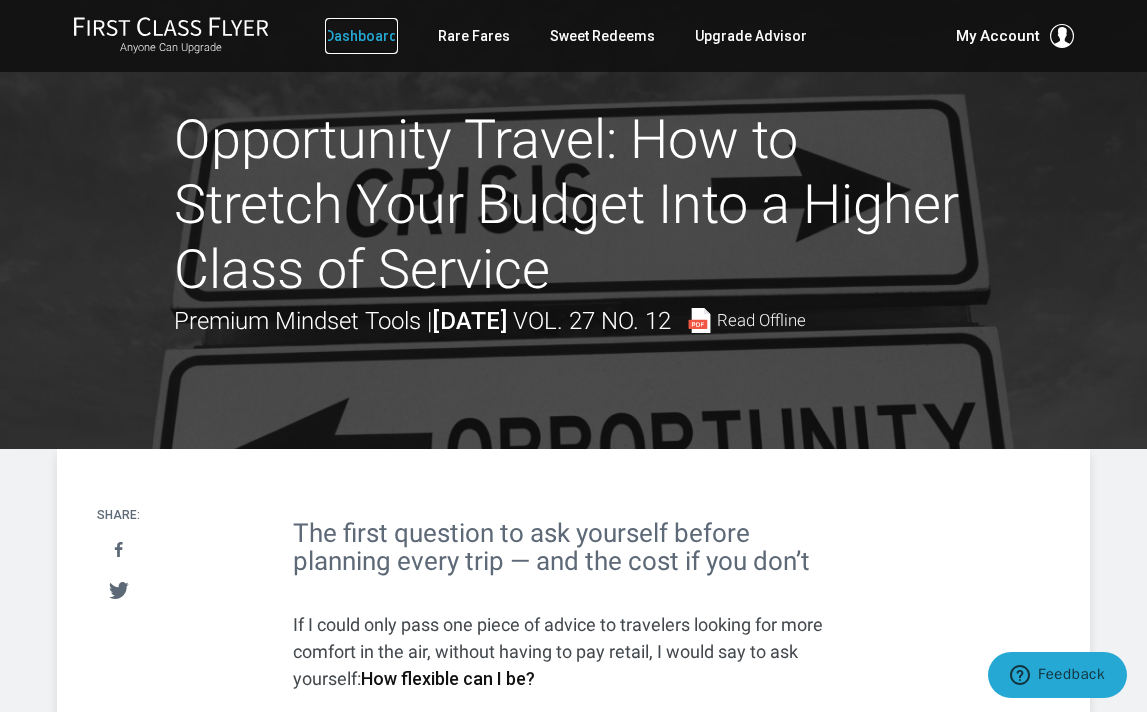 click on "Dashboard" at bounding box center [361, 36] 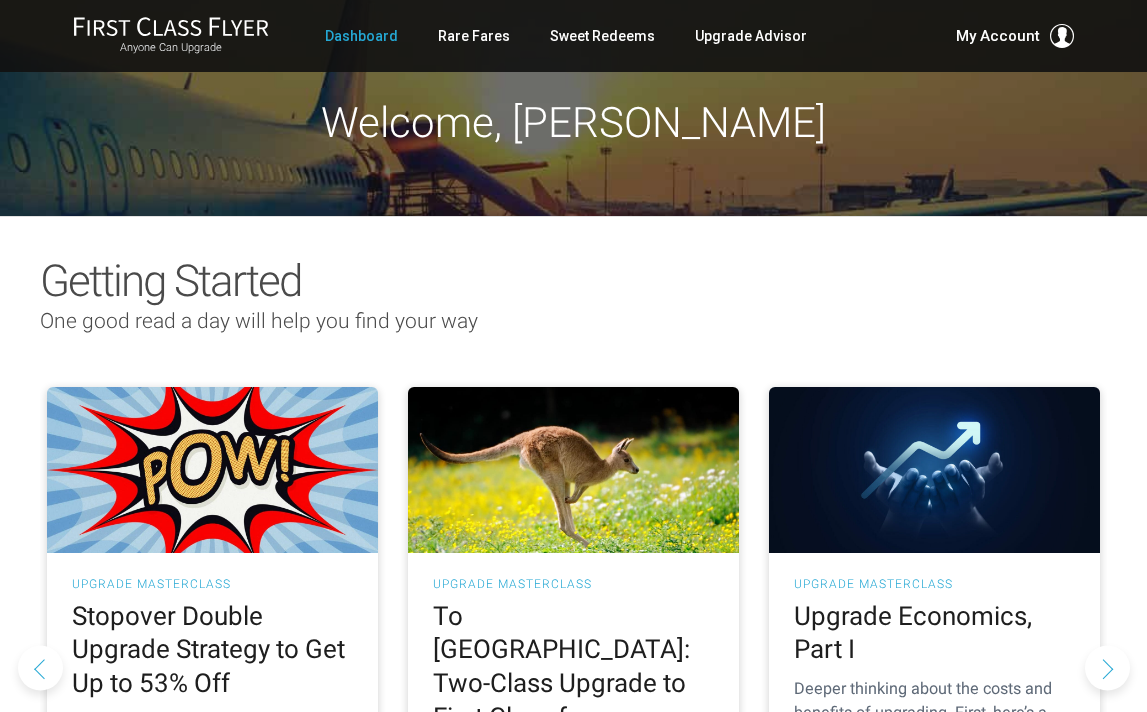 scroll, scrollTop: 0, scrollLeft: 0, axis: both 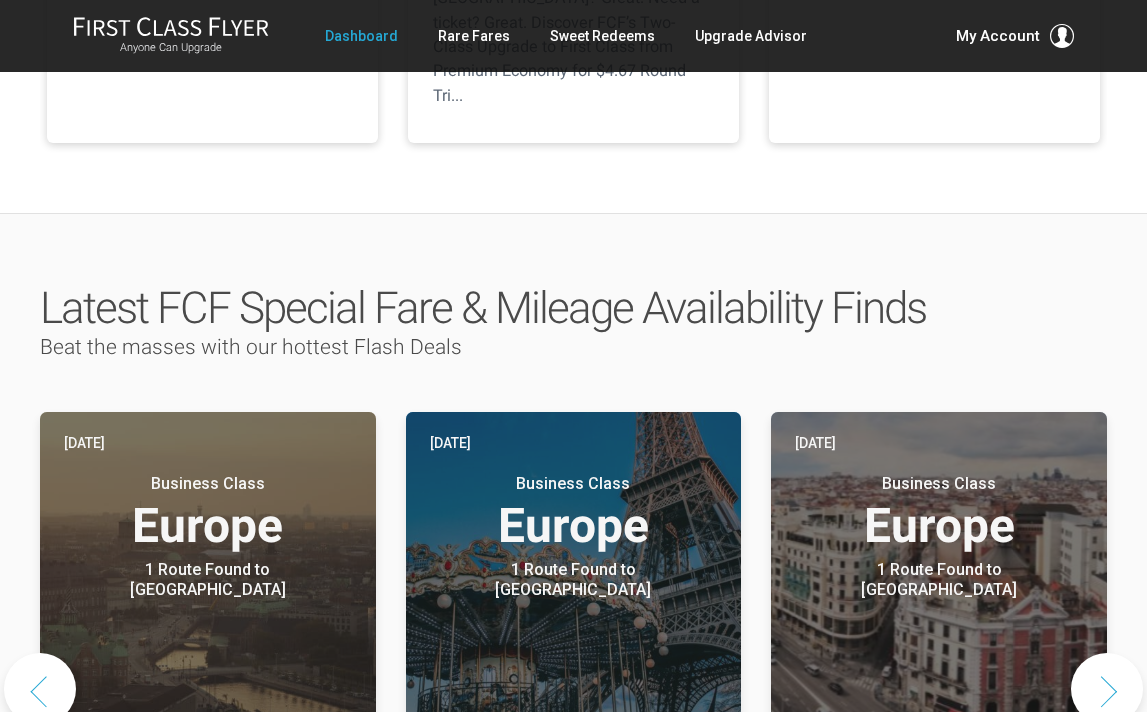 click at bounding box center [1107, 689] 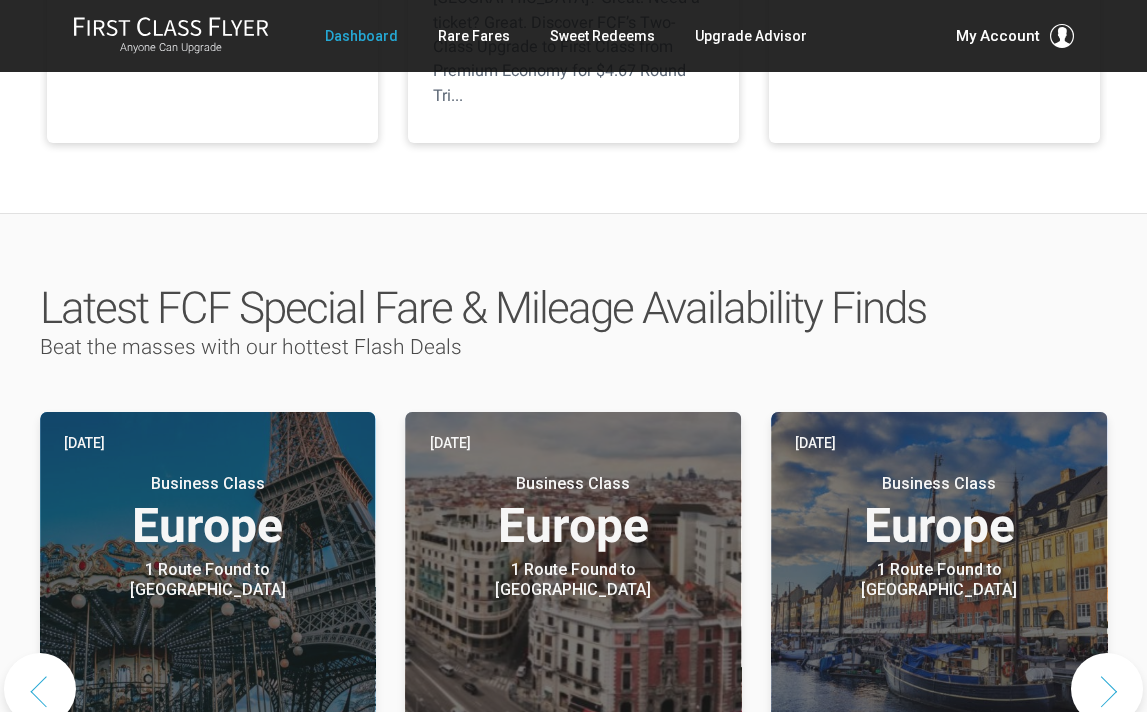click at bounding box center [1107, 689] 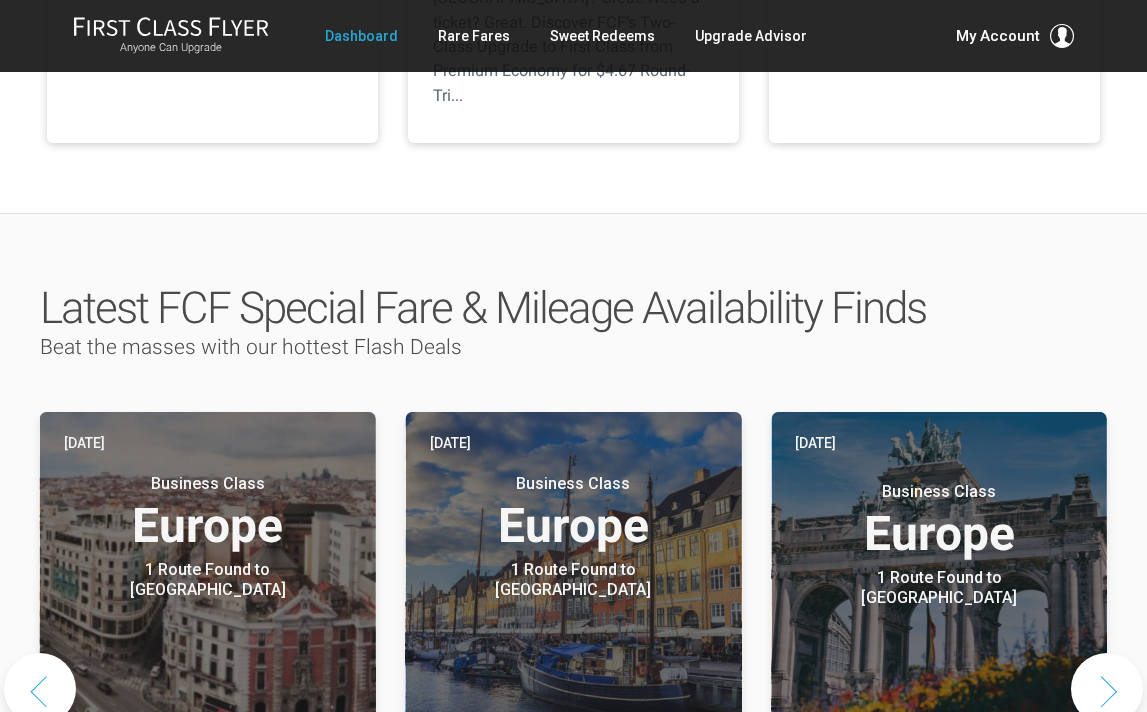 click at bounding box center [1107, 689] 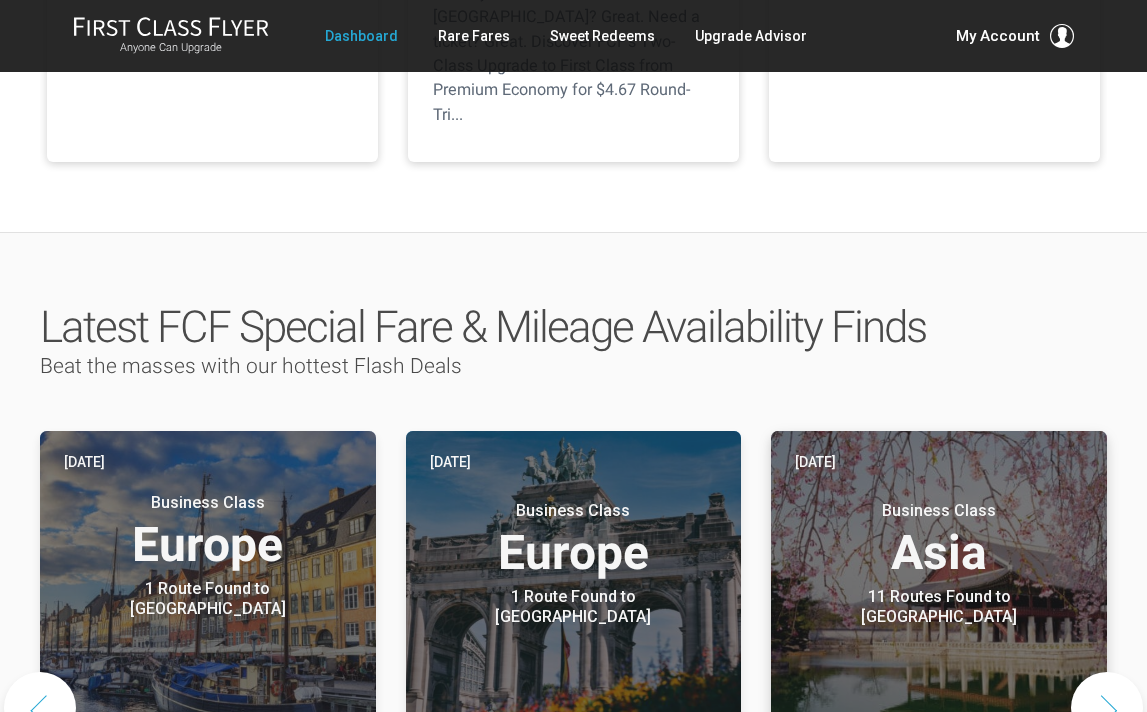 scroll, scrollTop: 829, scrollLeft: 0, axis: vertical 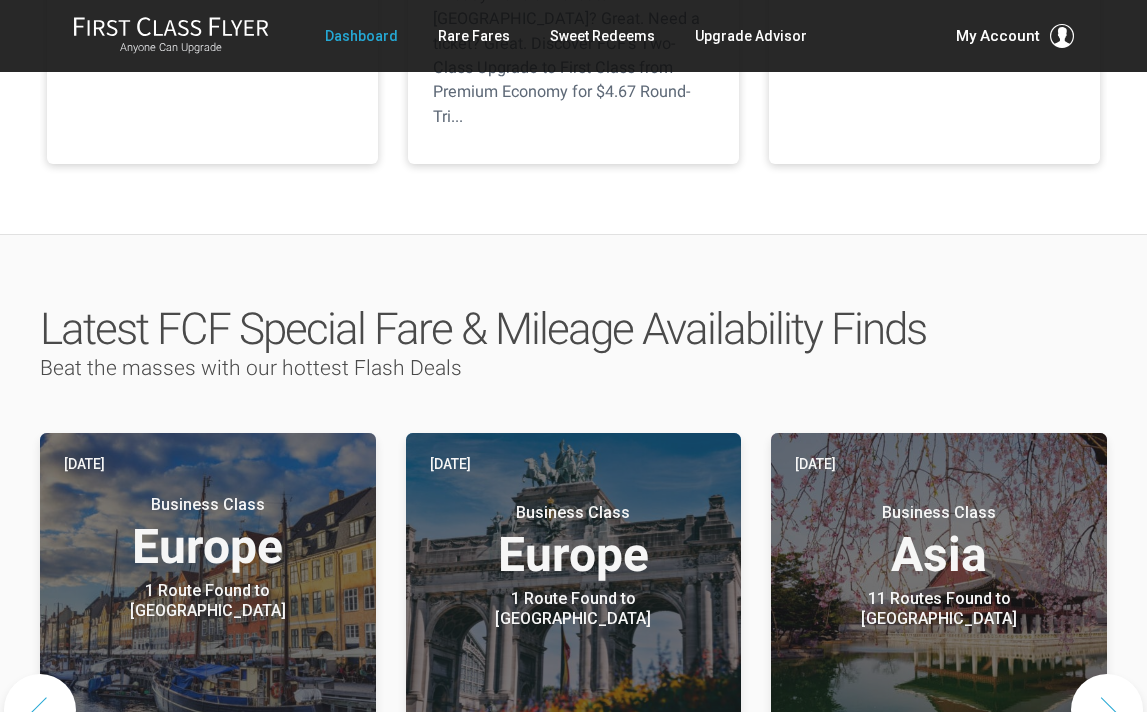 click at bounding box center [1107, 710] 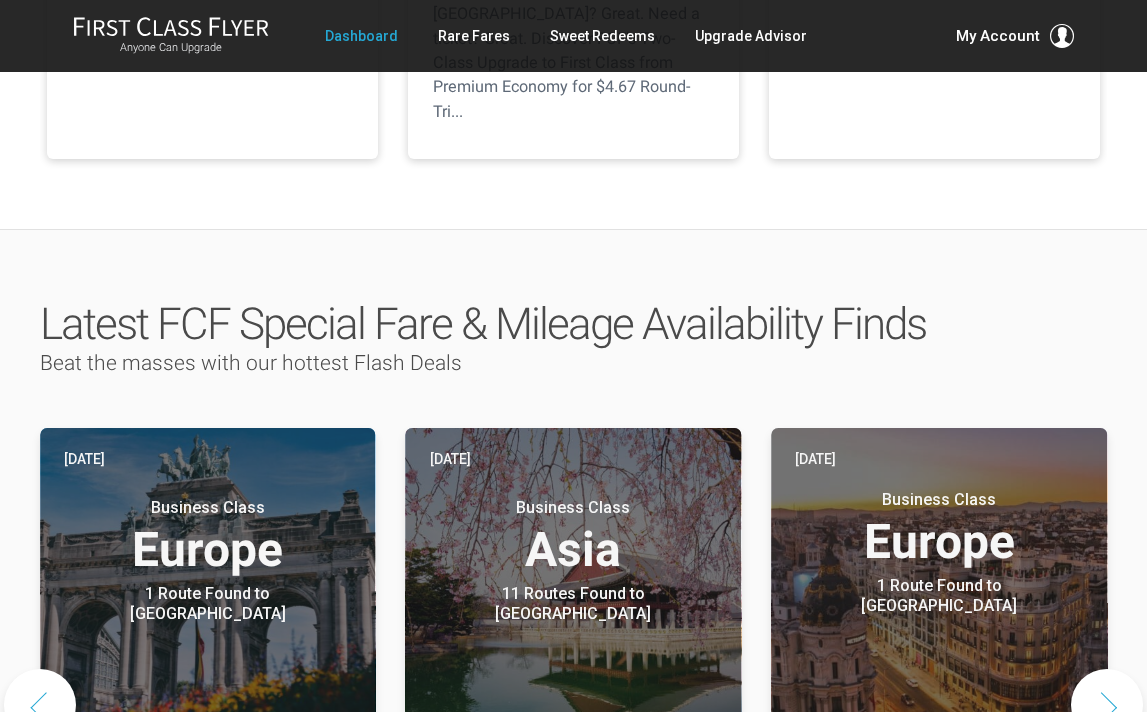 scroll, scrollTop: 829, scrollLeft: 0, axis: vertical 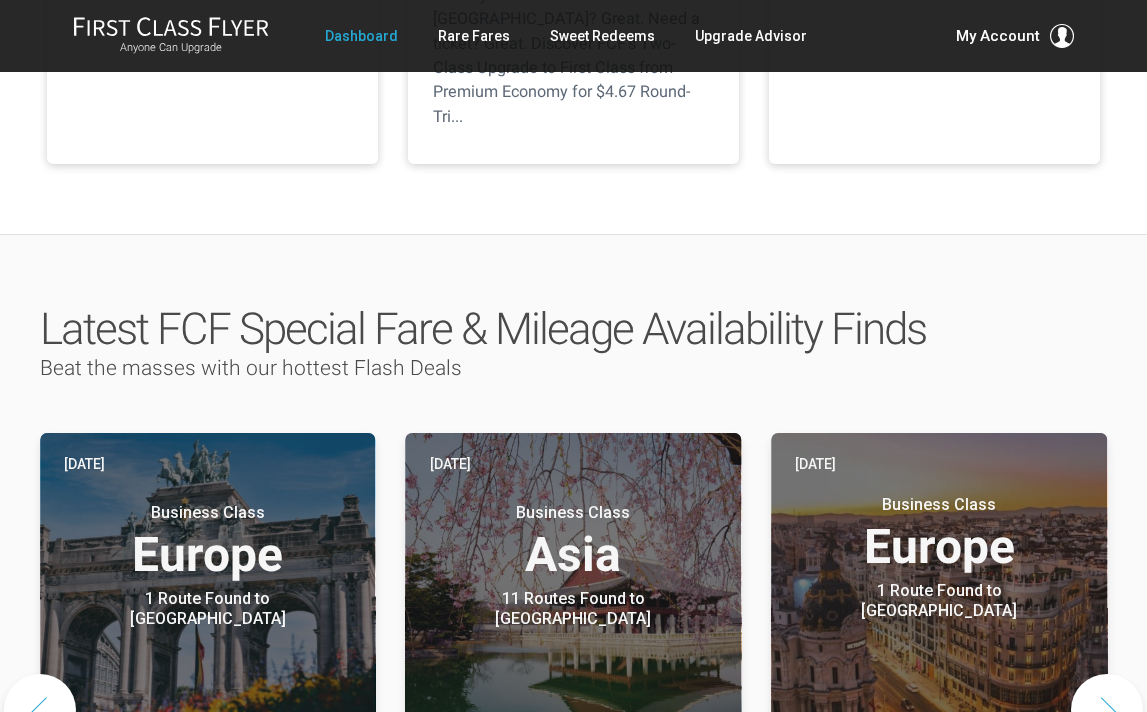 click at bounding box center (1107, 710) 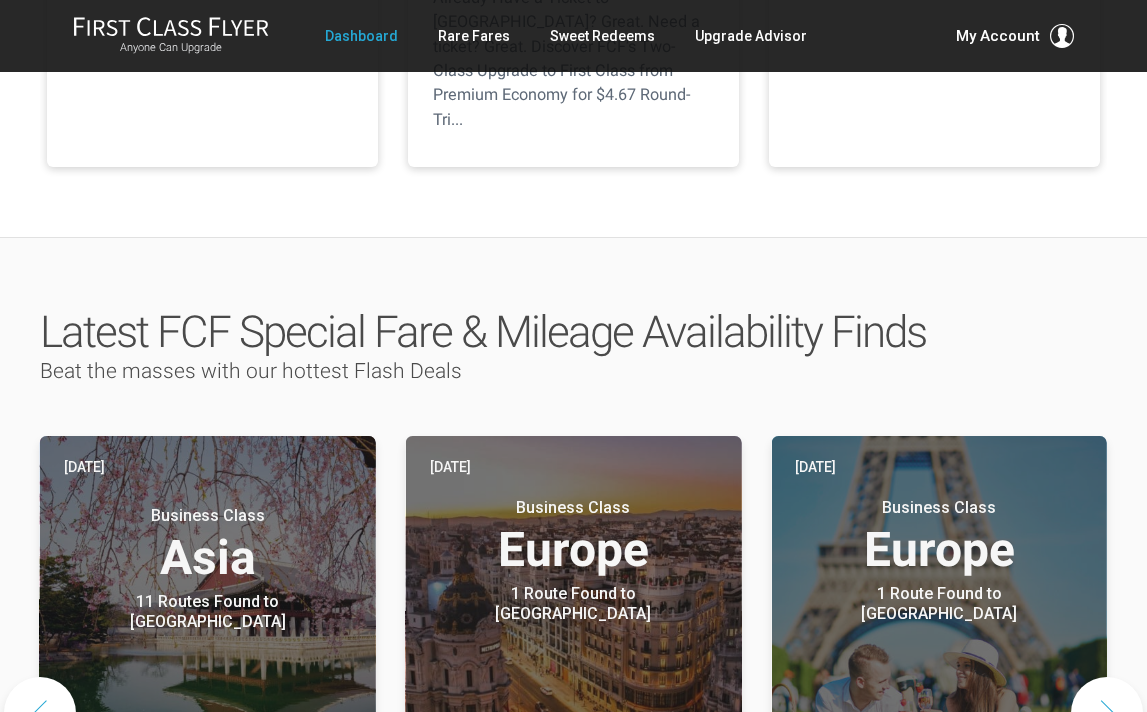 click at bounding box center (1107, 713) 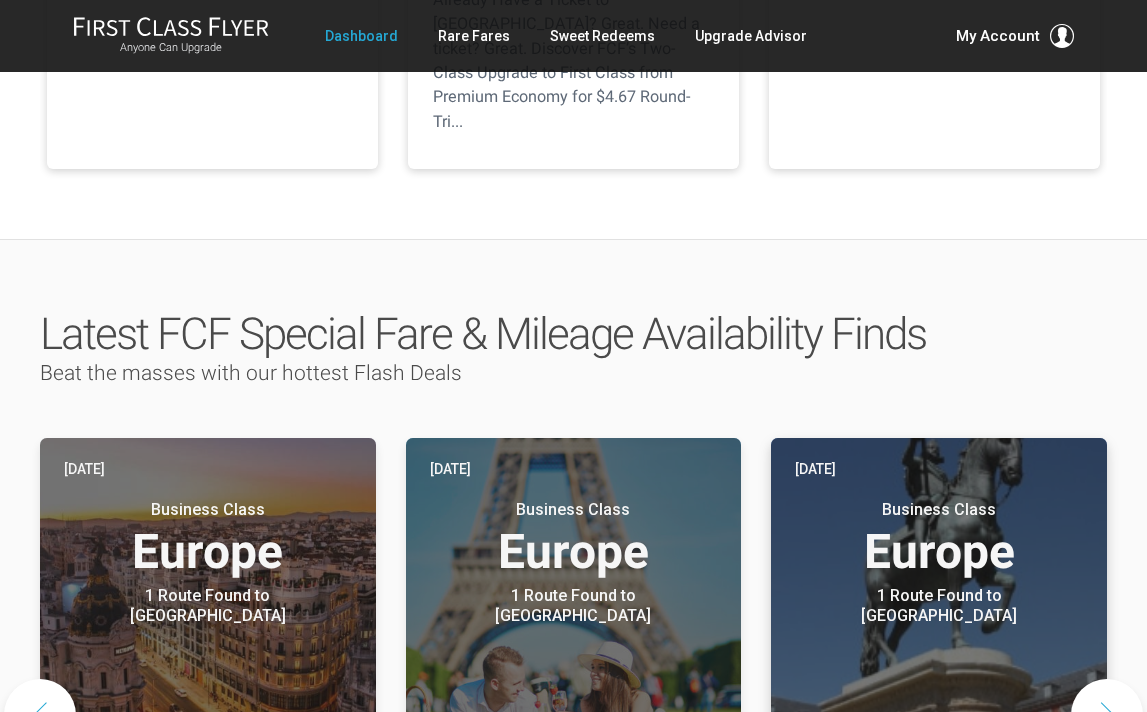 scroll, scrollTop: 822, scrollLeft: 0, axis: vertical 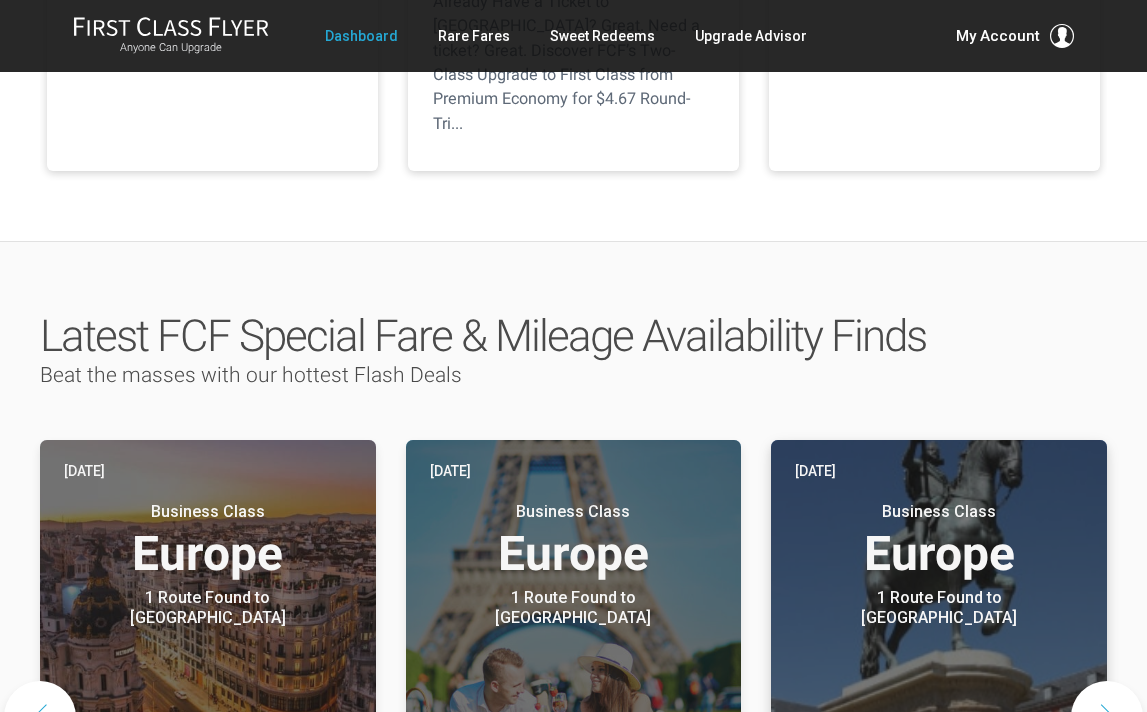 click on "Three days ago     Business Class  Europe
1 Route Found to Madrid   Use These Miles / Points:" at bounding box center [939, 616] 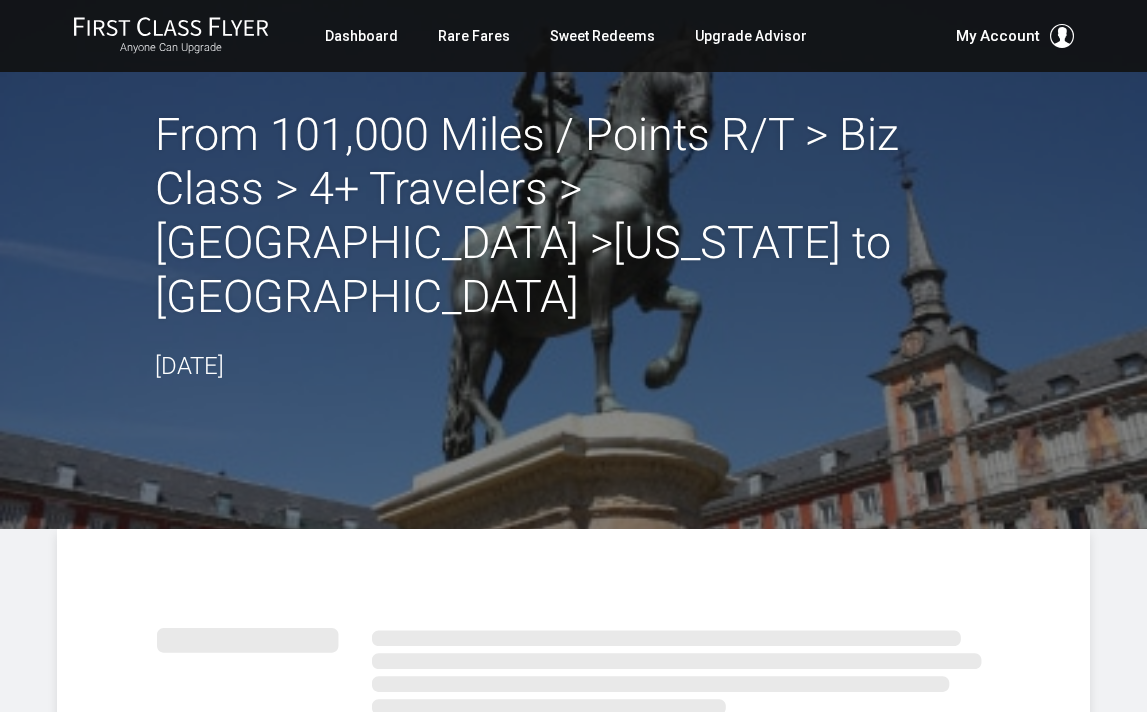 scroll, scrollTop: 0, scrollLeft: 0, axis: both 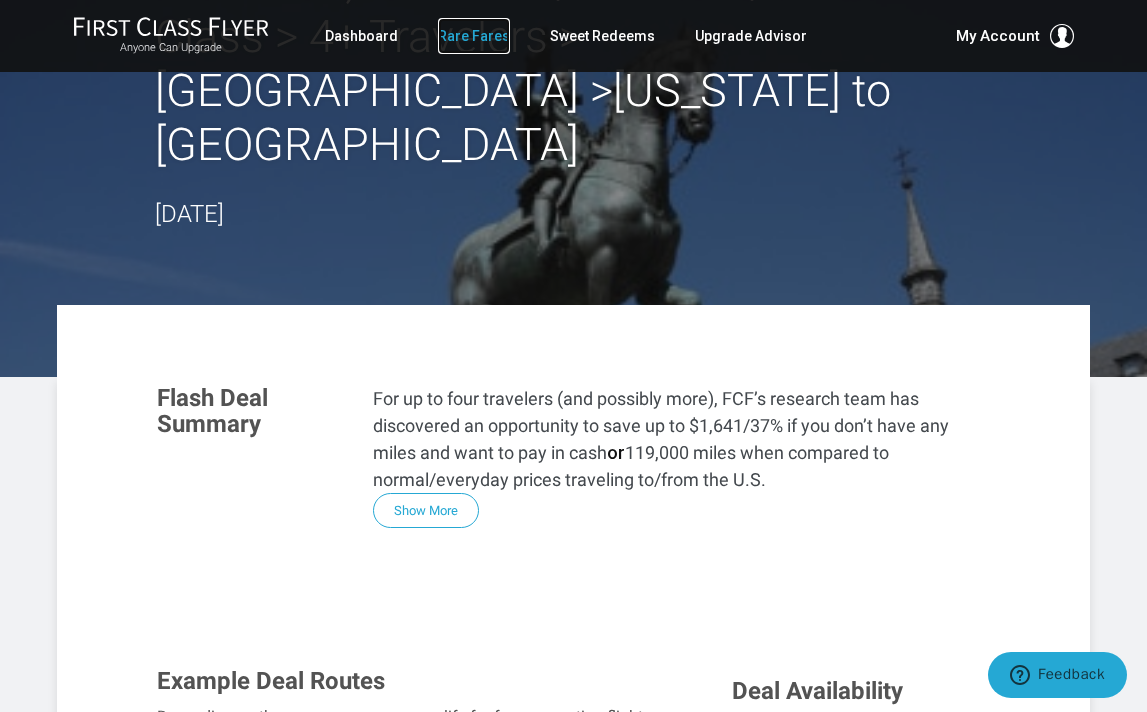 click on "Rare Fares" at bounding box center (474, 36) 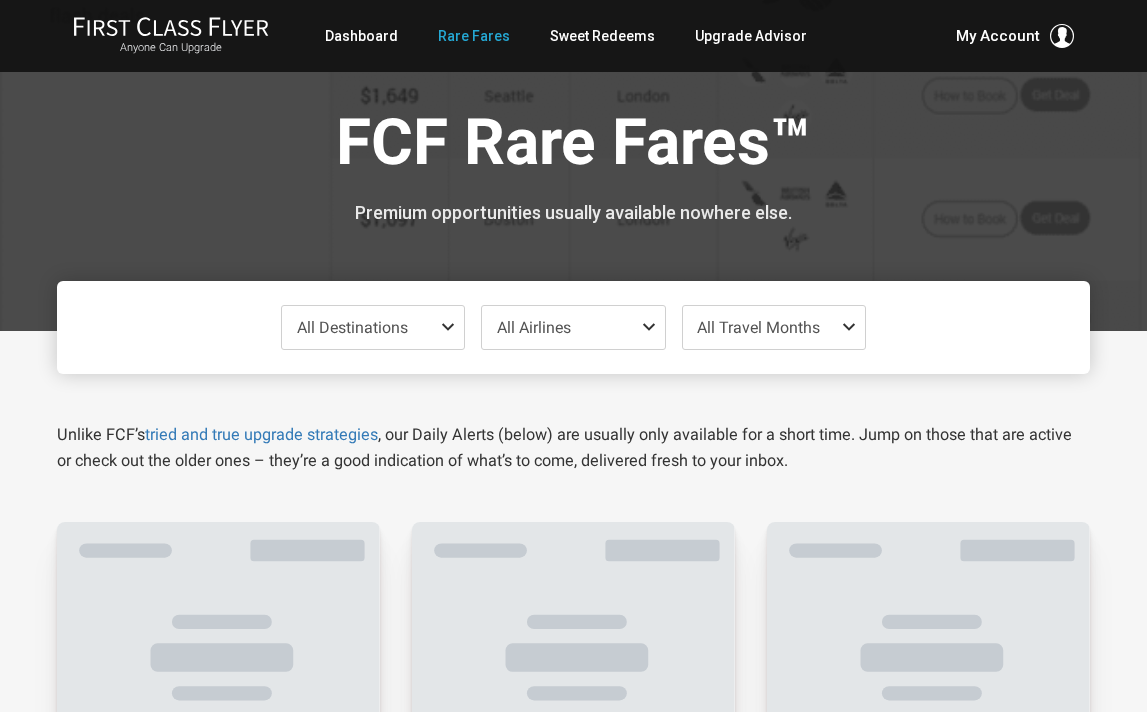 scroll, scrollTop: 0, scrollLeft: 0, axis: both 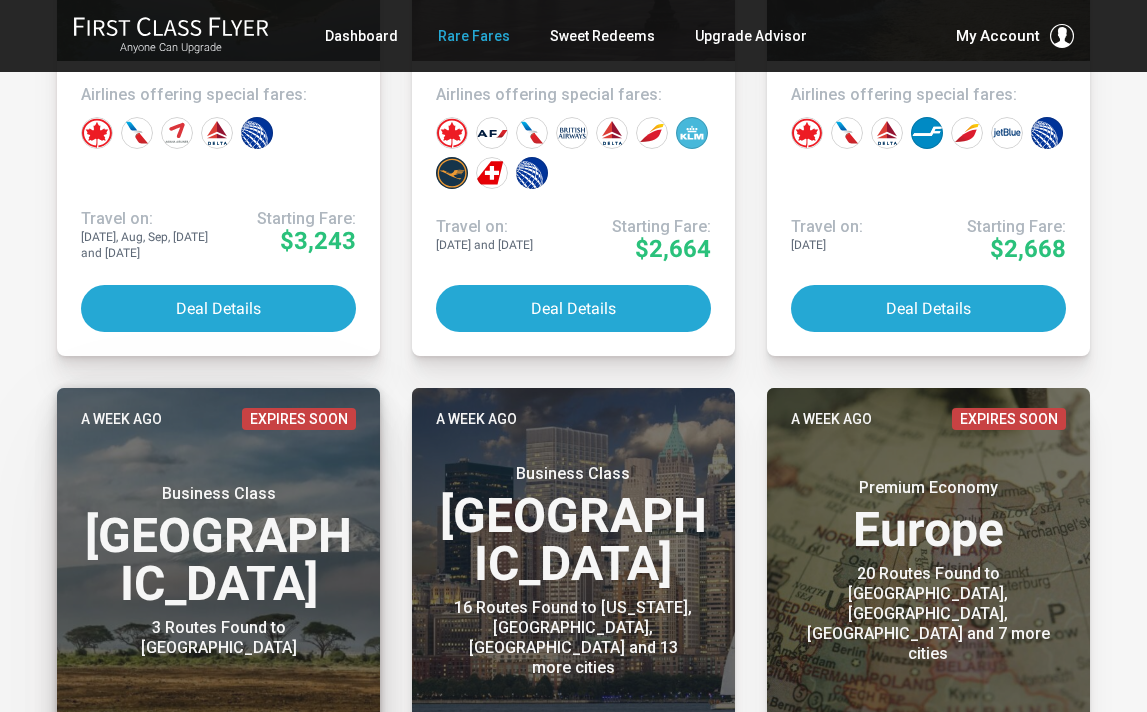 click on "Business Class  Africa" at bounding box center [218, 546] 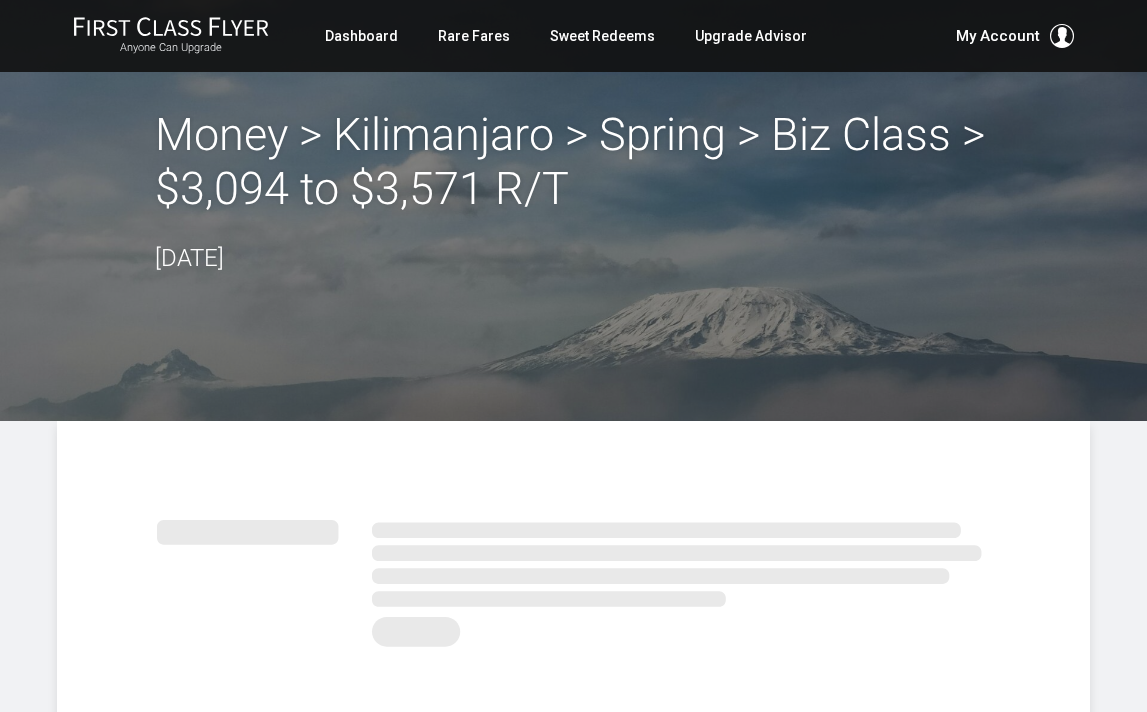 scroll, scrollTop: 0, scrollLeft: 0, axis: both 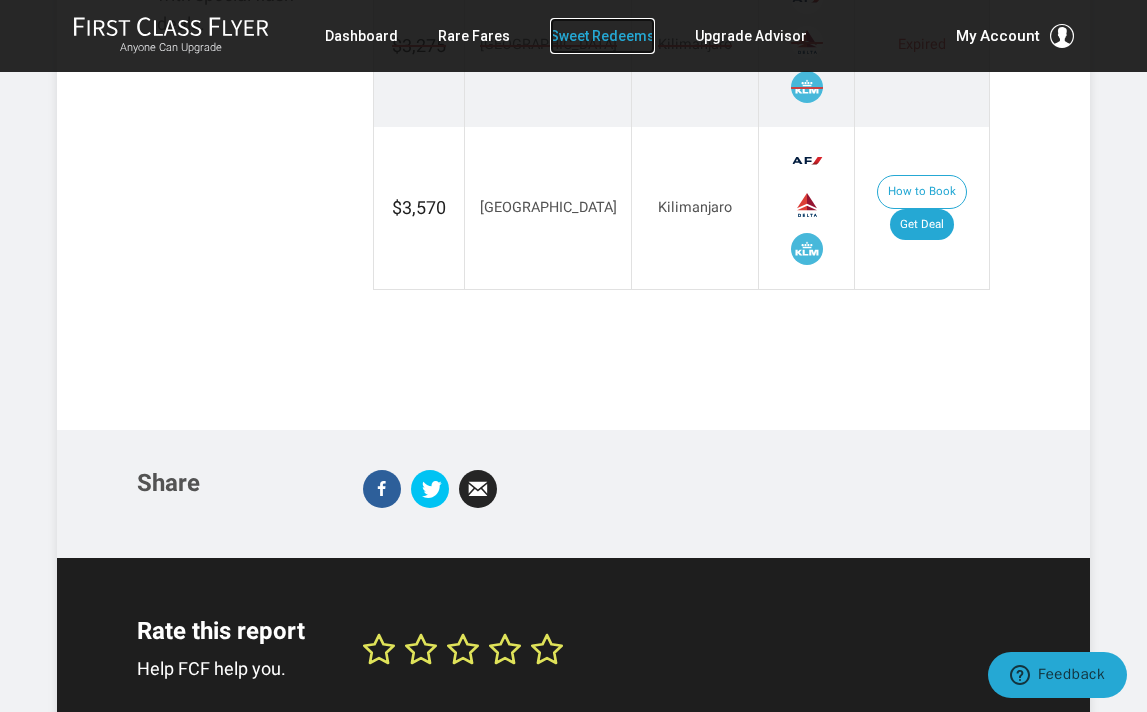 click on "Sweet Redeems" at bounding box center (602, 36) 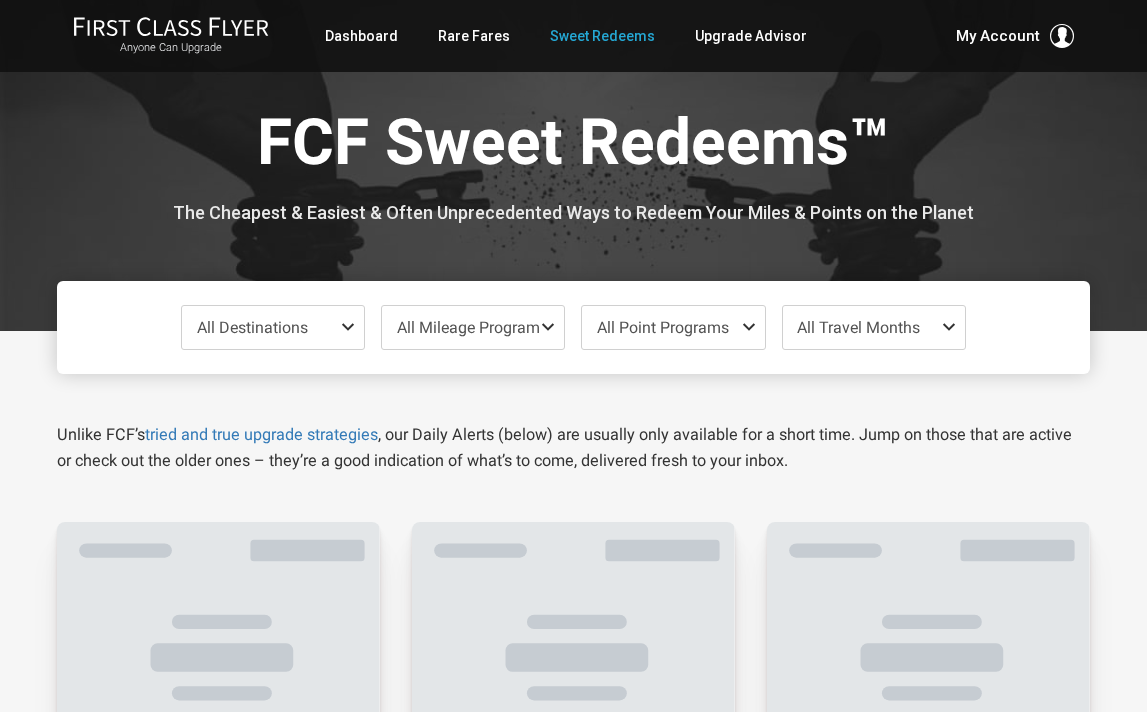 scroll, scrollTop: 0, scrollLeft: 0, axis: both 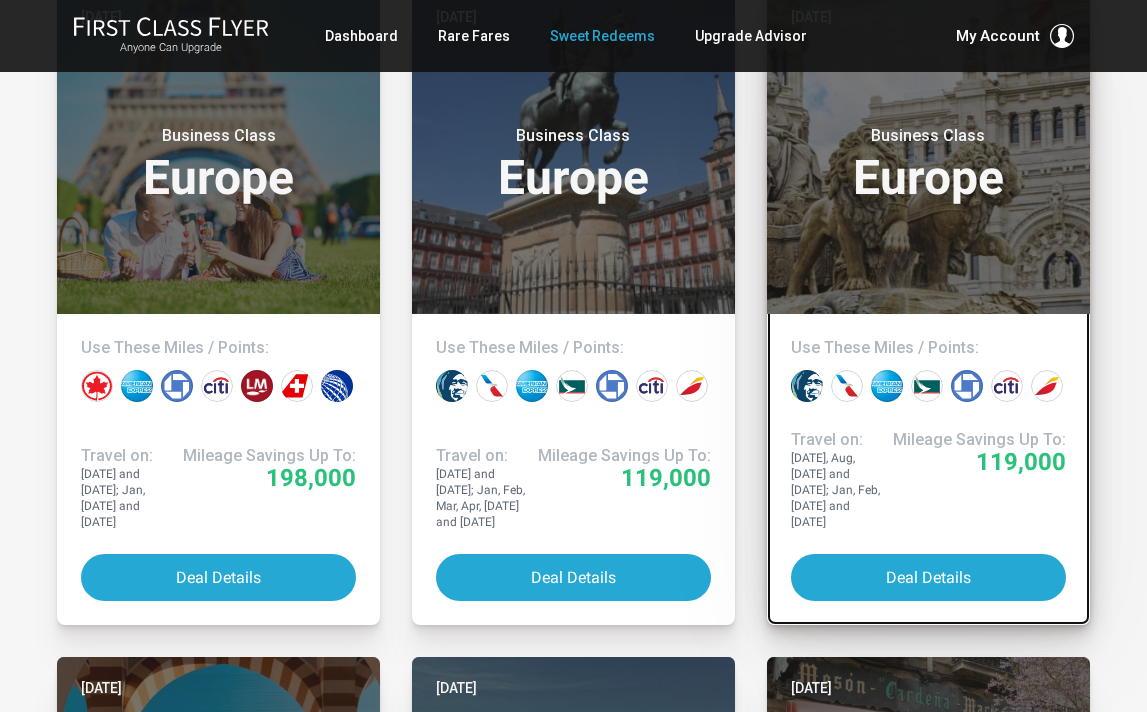 click on "[DATE] Business Class  Europe  Use These Miles / Points: Travel on: [DATE], Aug, [DATE] and [DATE]; Jan, Feb, [DATE] and [DATE] Mileage Savings Up To: 119,000  Deal Details" at bounding box center (928, 305) 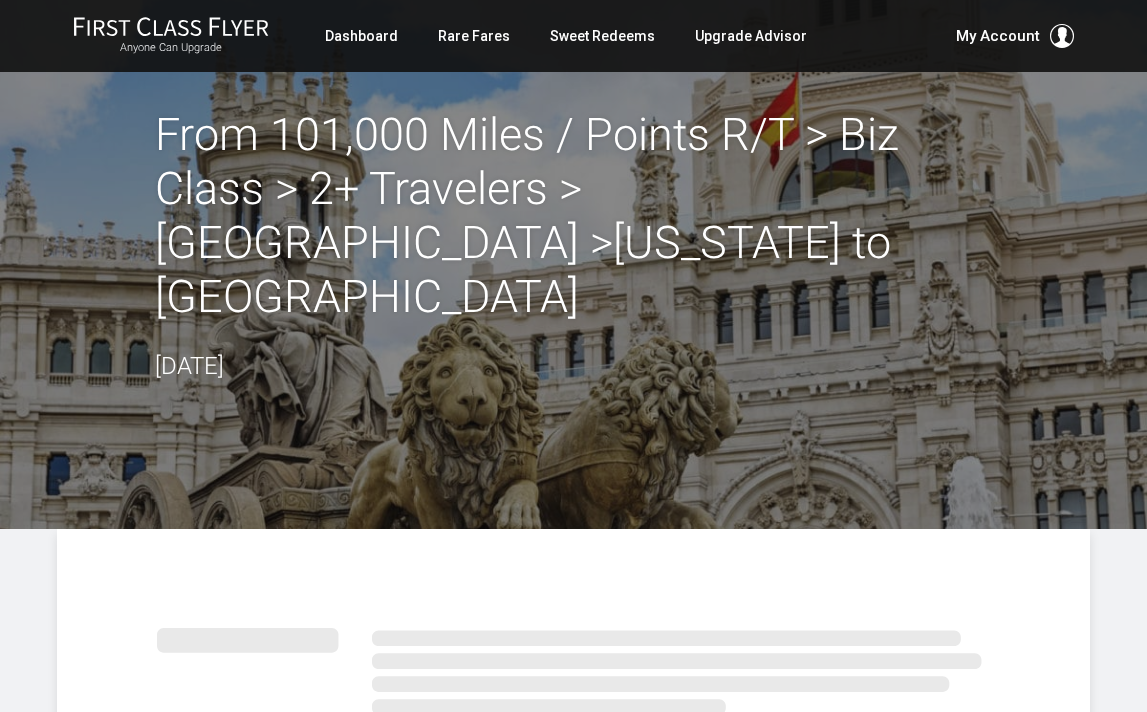 scroll, scrollTop: 0, scrollLeft: 0, axis: both 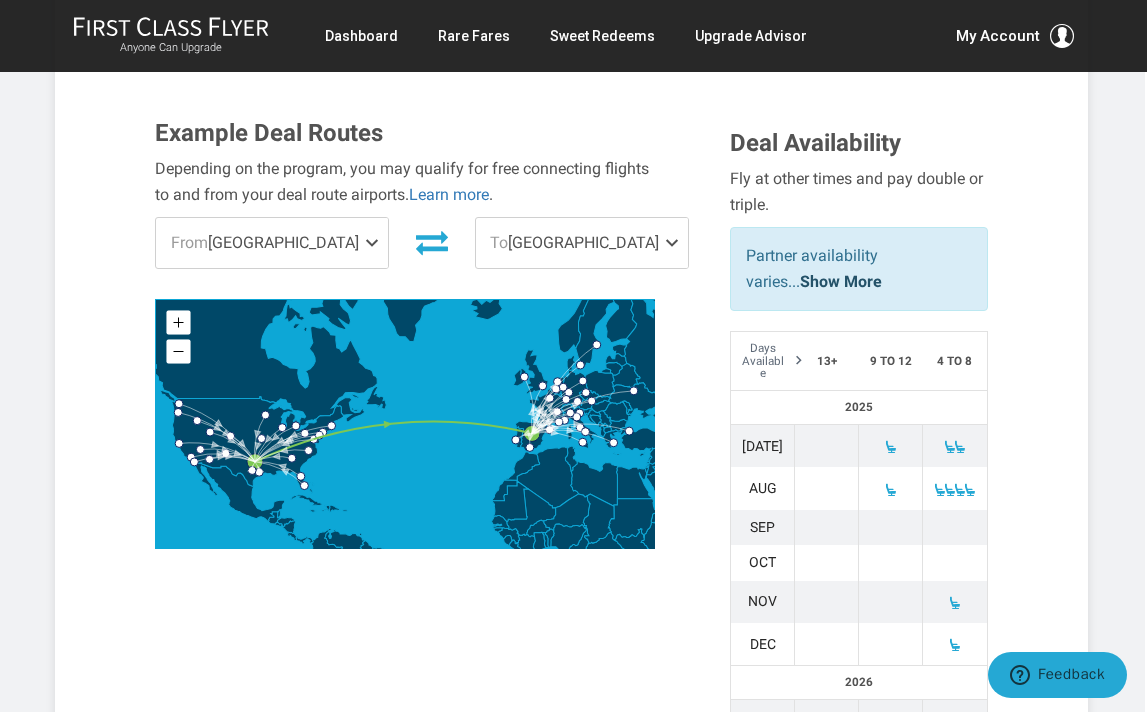 click at bounding box center [955, 603] 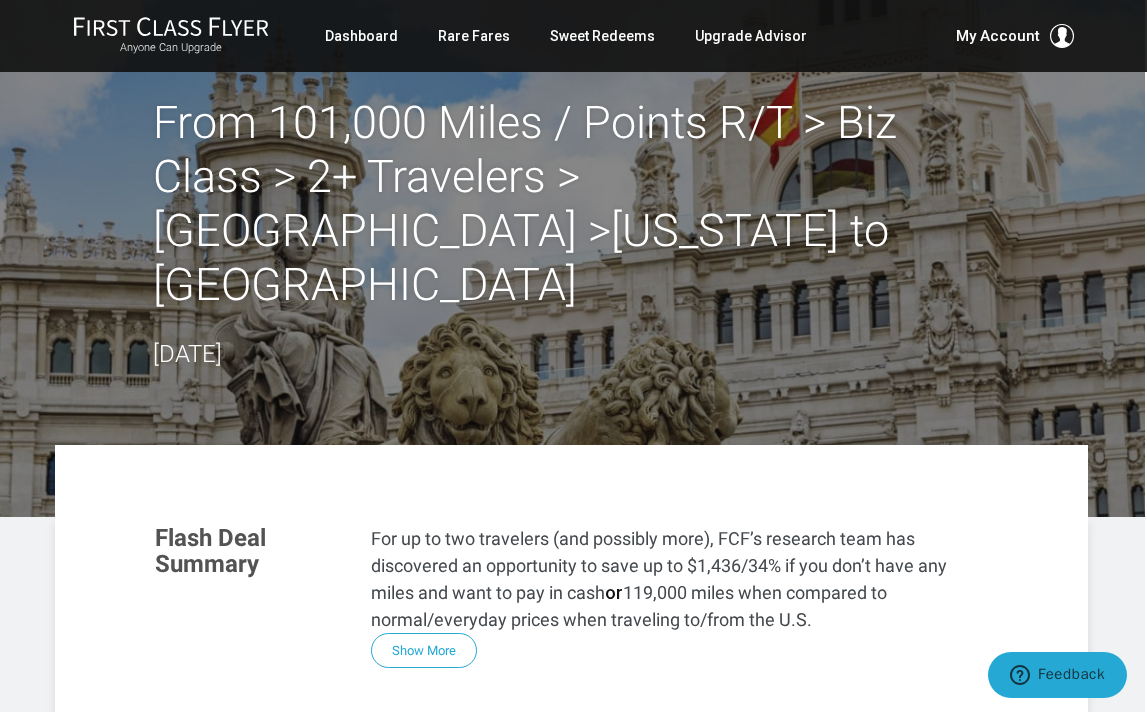 scroll, scrollTop: 0, scrollLeft: 2, axis: horizontal 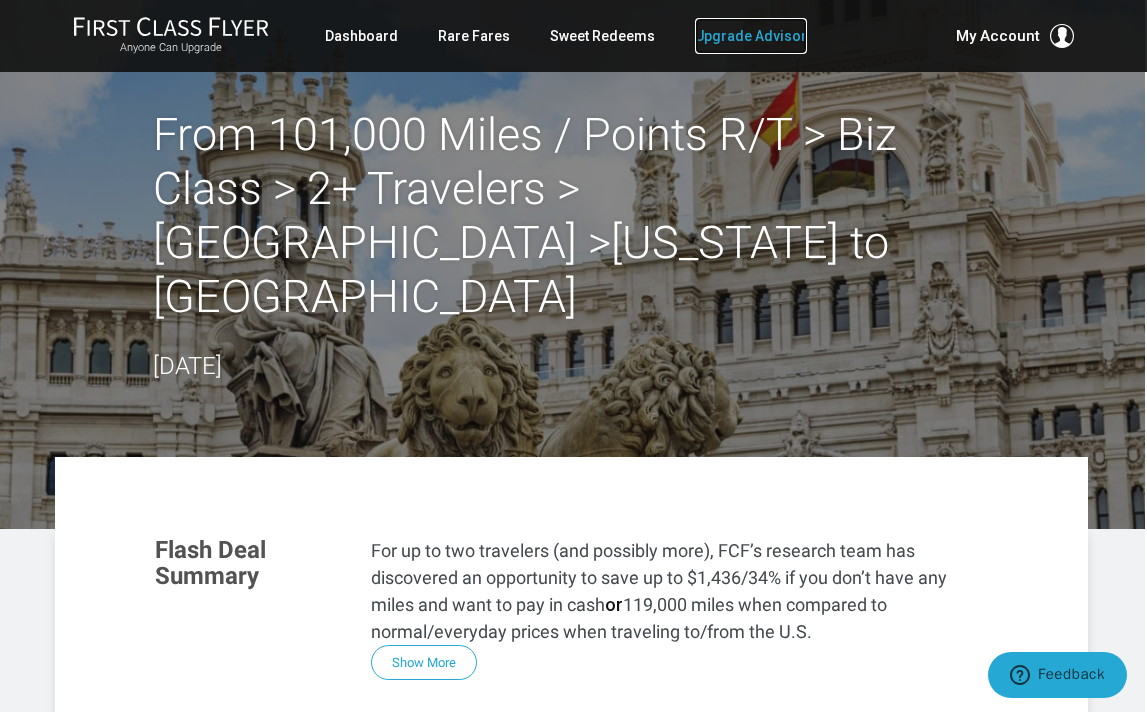 click on "Upgrade Advisor" at bounding box center (751, 36) 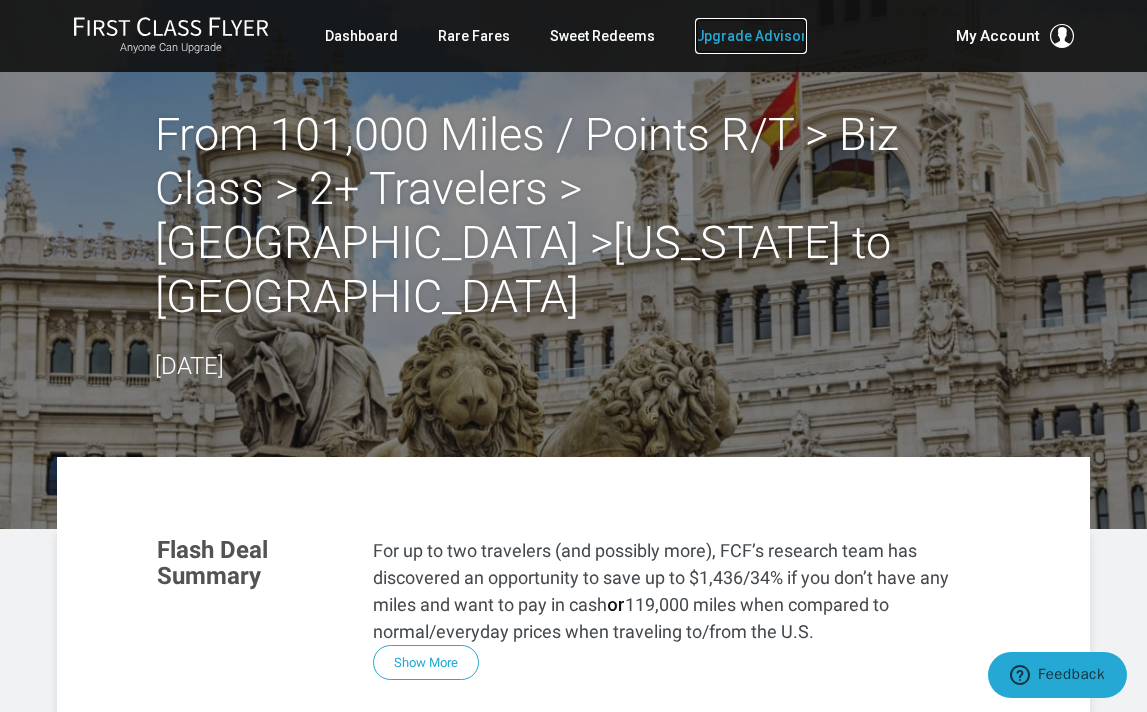 scroll, scrollTop: 1, scrollLeft: 0, axis: vertical 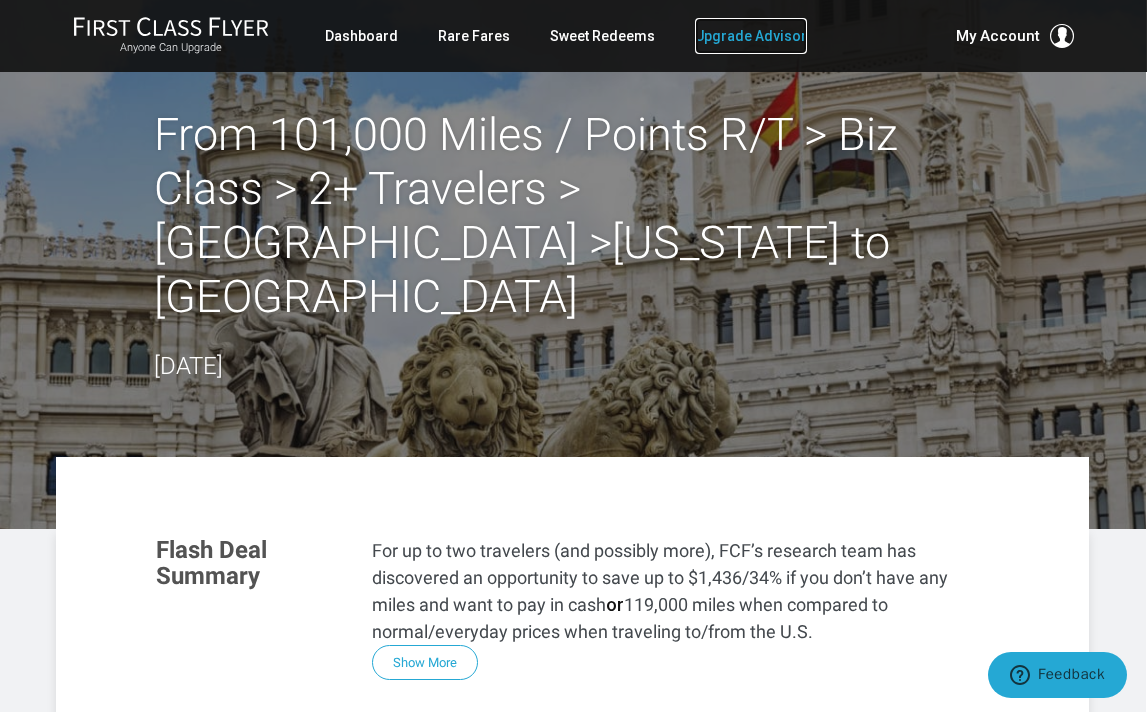 click on "Upgrade Advisor" at bounding box center (751, 36) 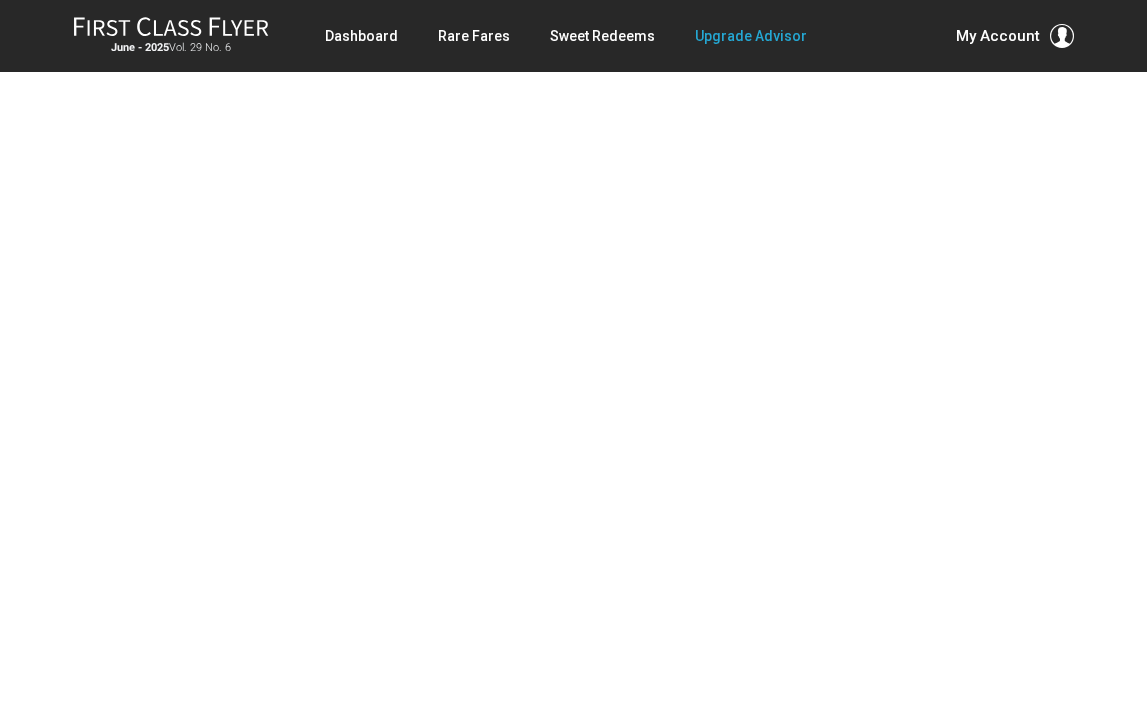 scroll, scrollTop: 0, scrollLeft: 0, axis: both 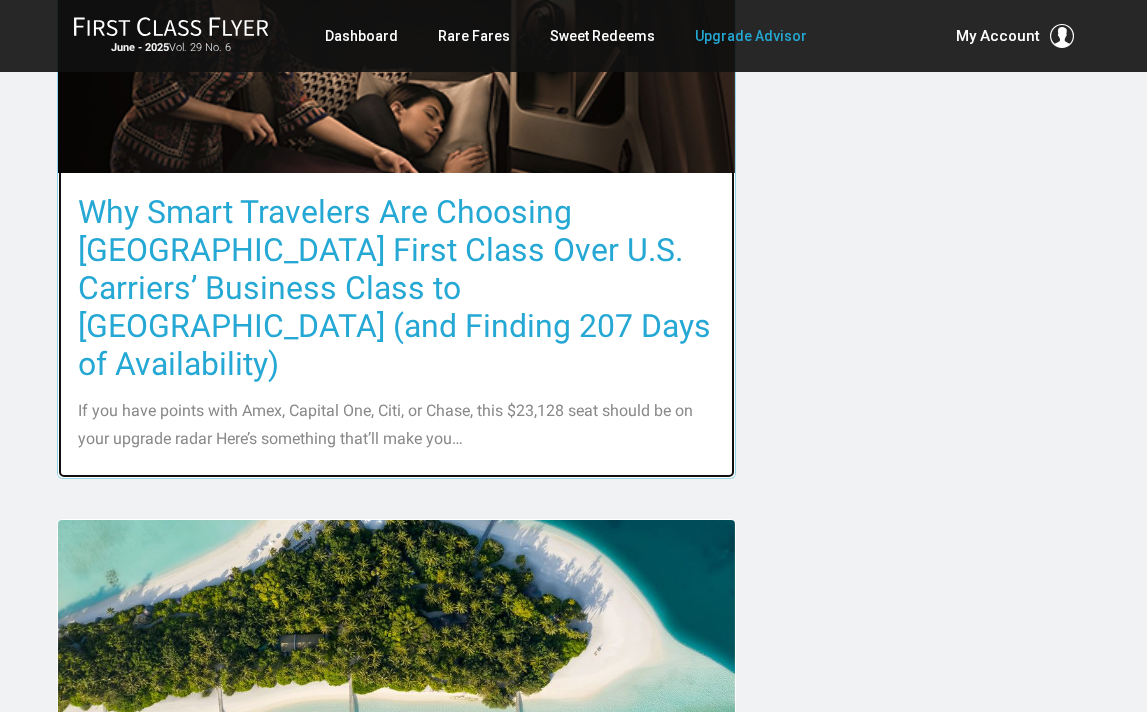 click on "Why Smart Travelers Are Choosing [GEOGRAPHIC_DATA] First Class Over U.S. Carriers’ Business Class to [GEOGRAPHIC_DATA] (and Finding 207 Days of Availability)" at bounding box center [396, 288] 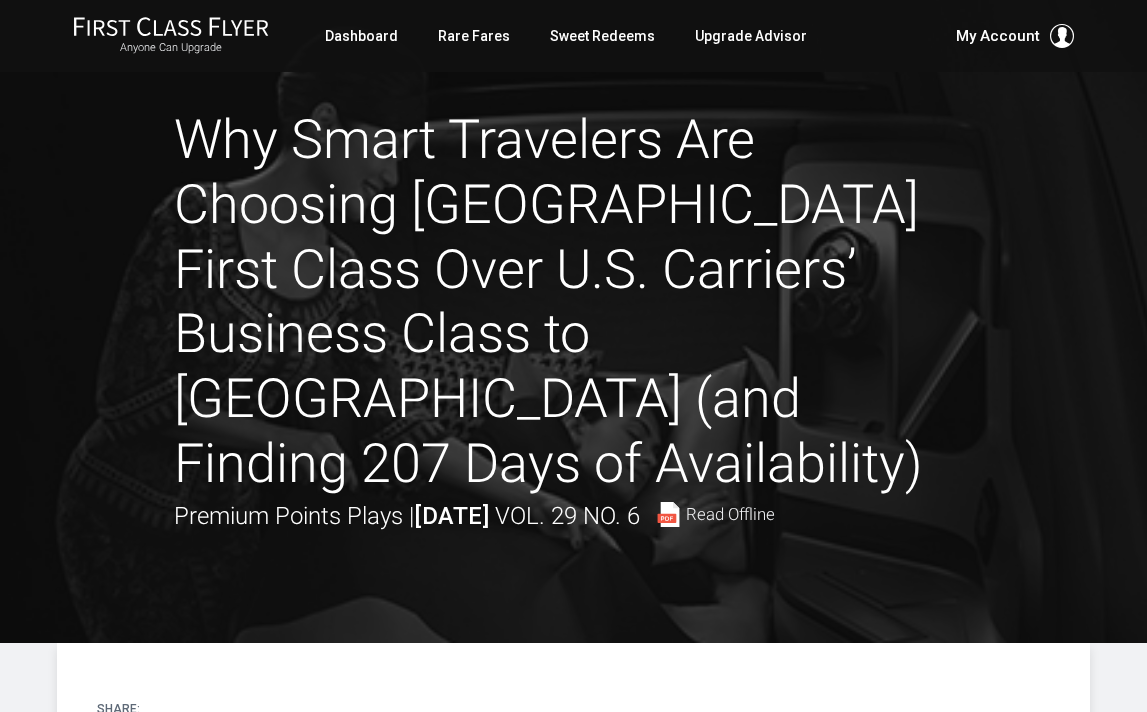 scroll, scrollTop: 0, scrollLeft: 0, axis: both 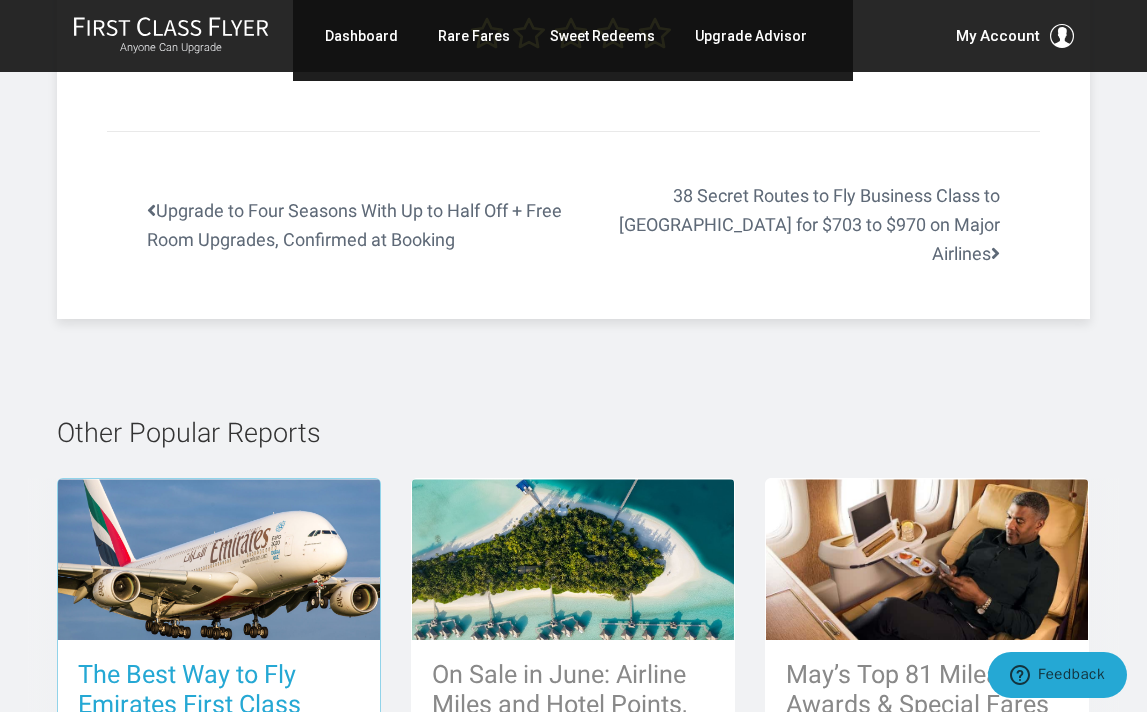 click on "The Best Way to Fly Emirates First Class Shower Flights Now? Use FCF’s Cheat Sheet to Find the Lowest Possible Prices on 2,223+ Date Options" at bounding box center [219, 764] 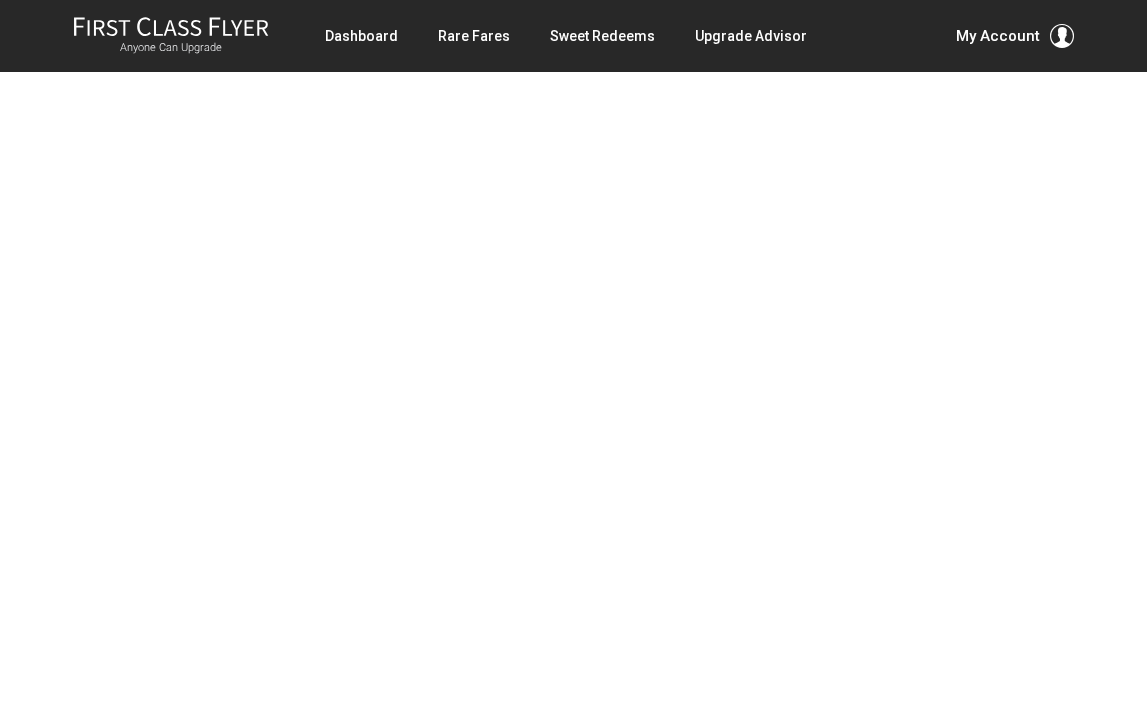scroll, scrollTop: 0, scrollLeft: 0, axis: both 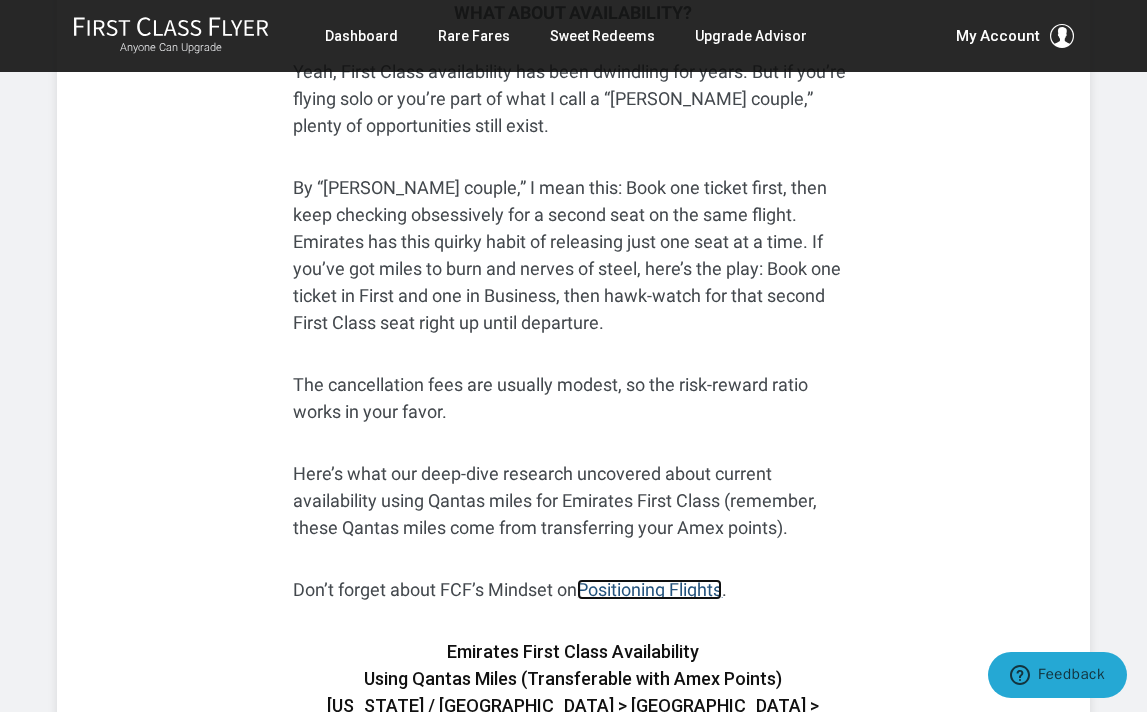 click on "Positioning Flights" at bounding box center [649, 589] 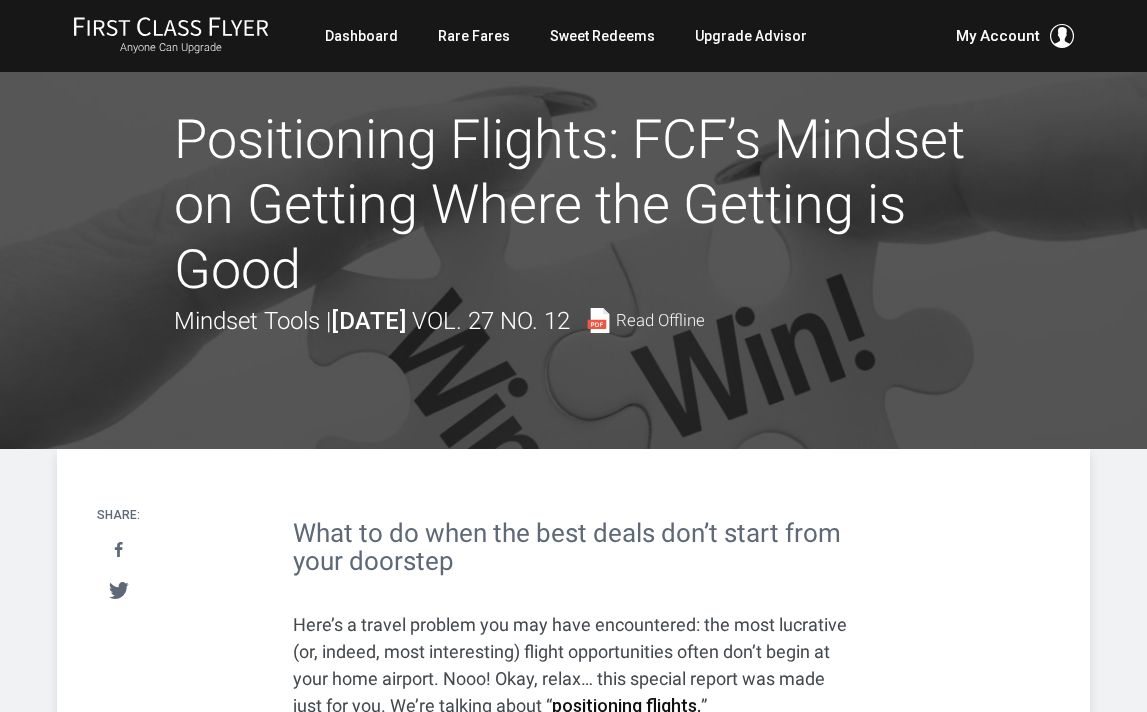 scroll, scrollTop: 0, scrollLeft: 0, axis: both 